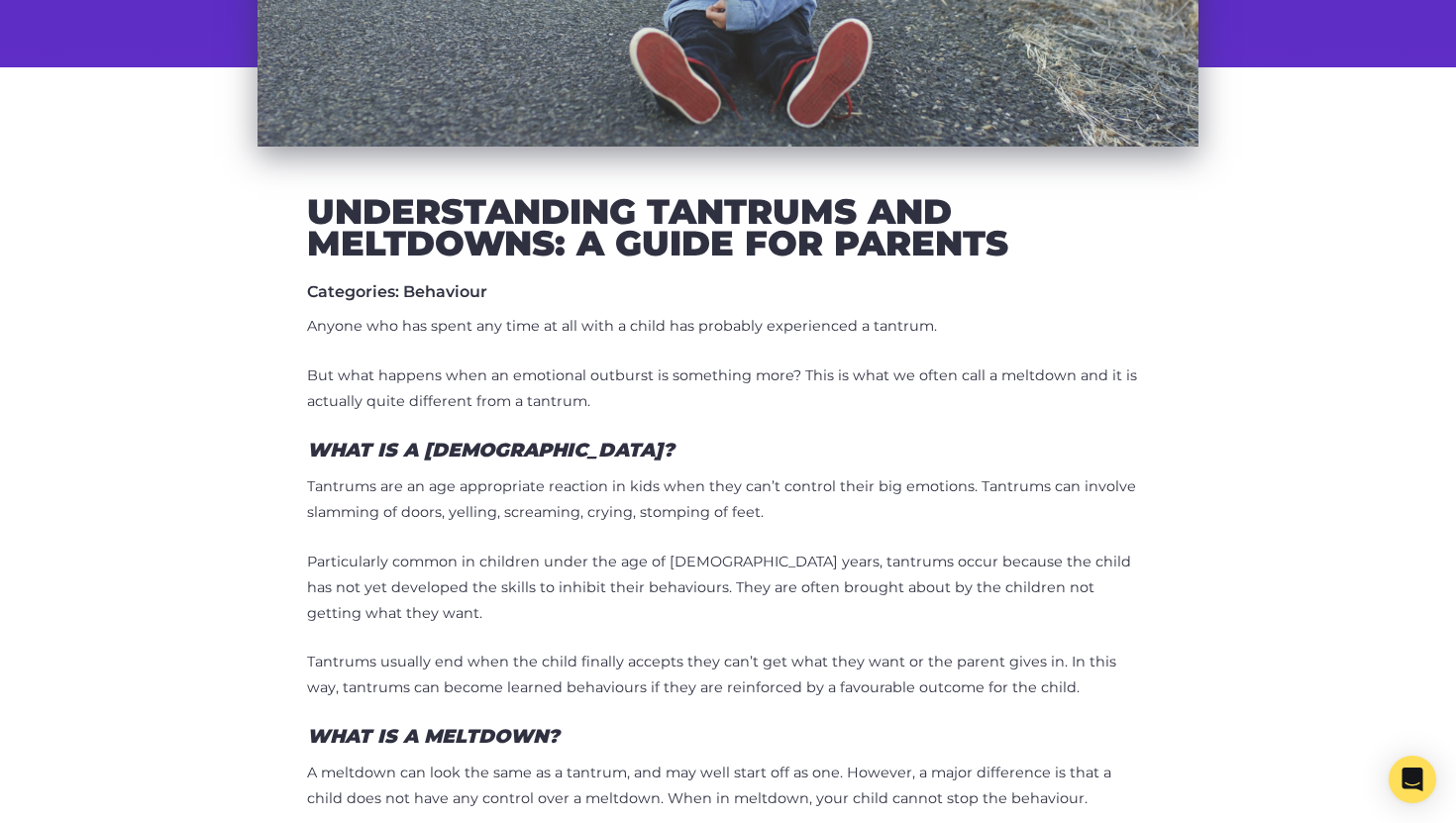 scroll, scrollTop: 644, scrollLeft: 0, axis: vertical 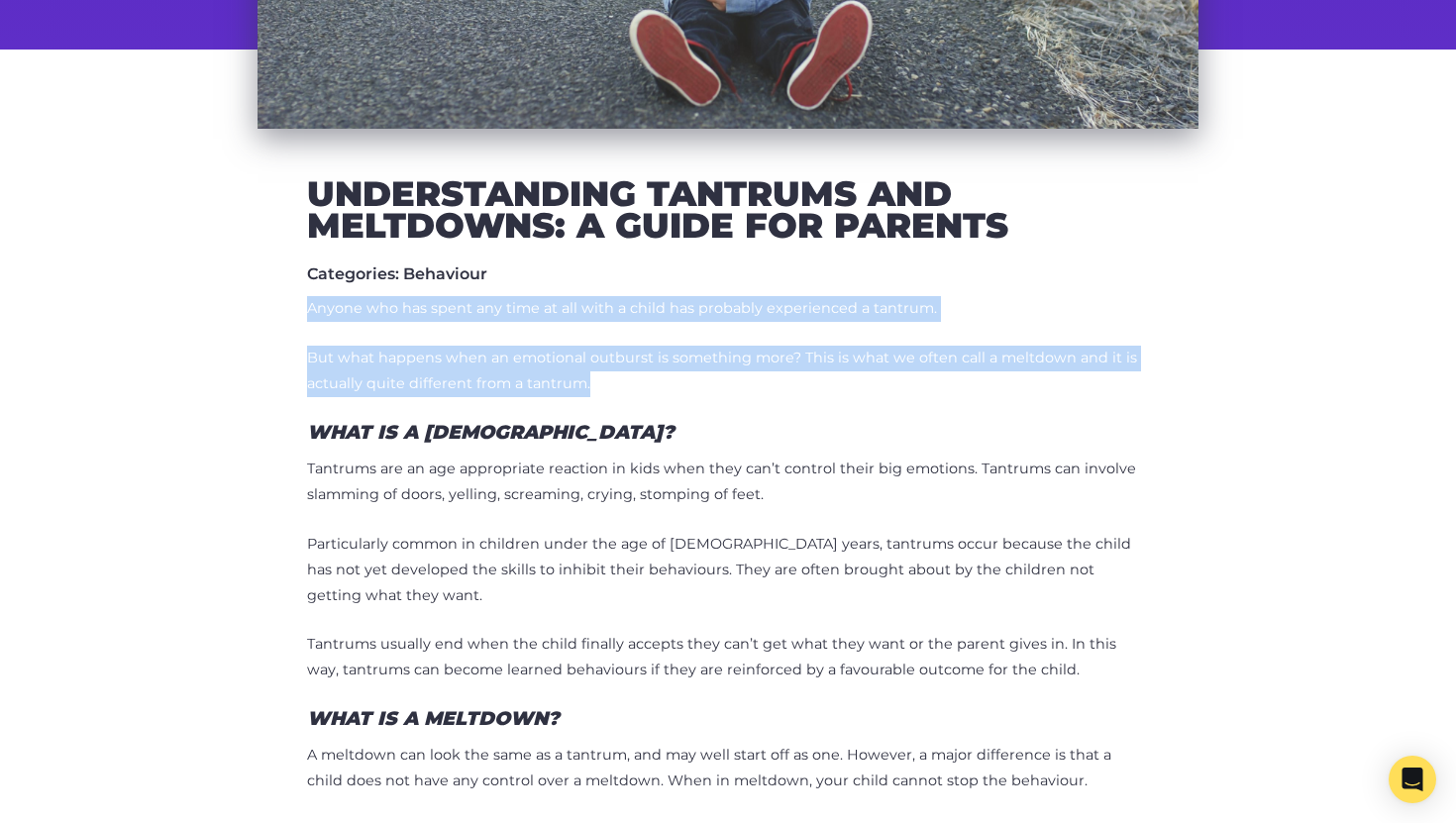 drag, startPoint x: 305, startPoint y: 312, endPoint x: 591, endPoint y: 381, distance: 294.2057 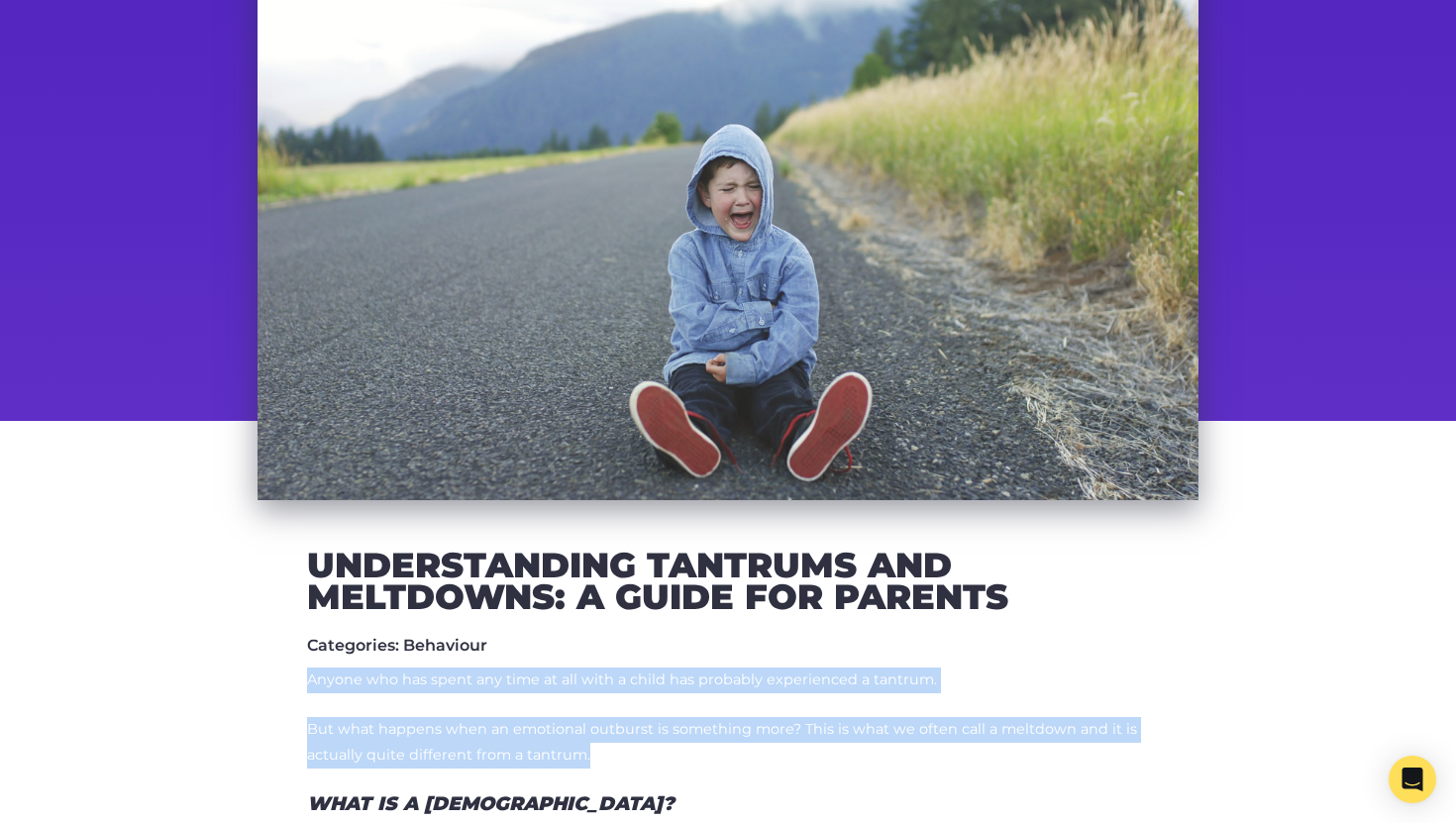 scroll, scrollTop: 0, scrollLeft: 0, axis: both 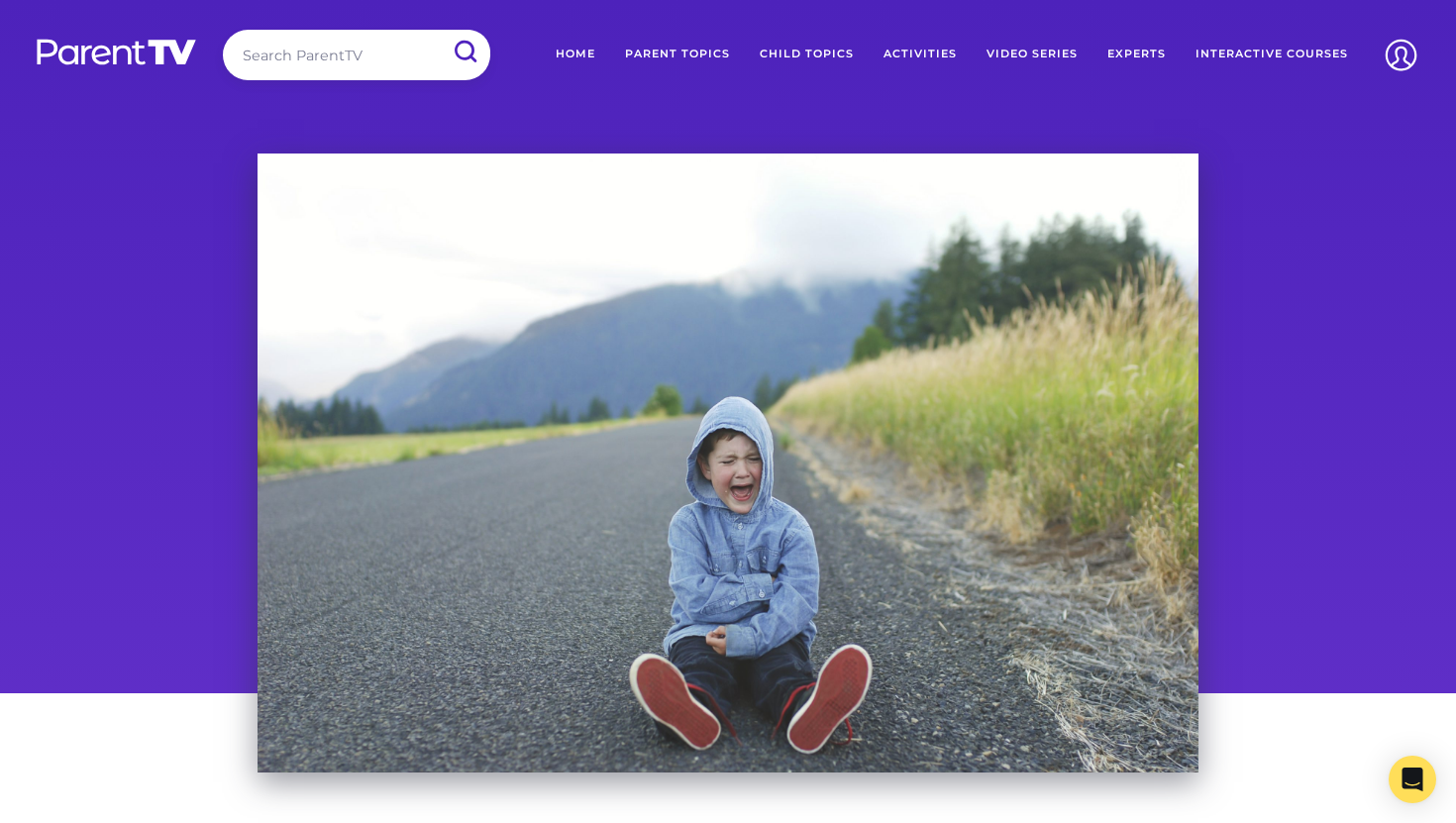 click on "Home" at bounding box center (575, 54) 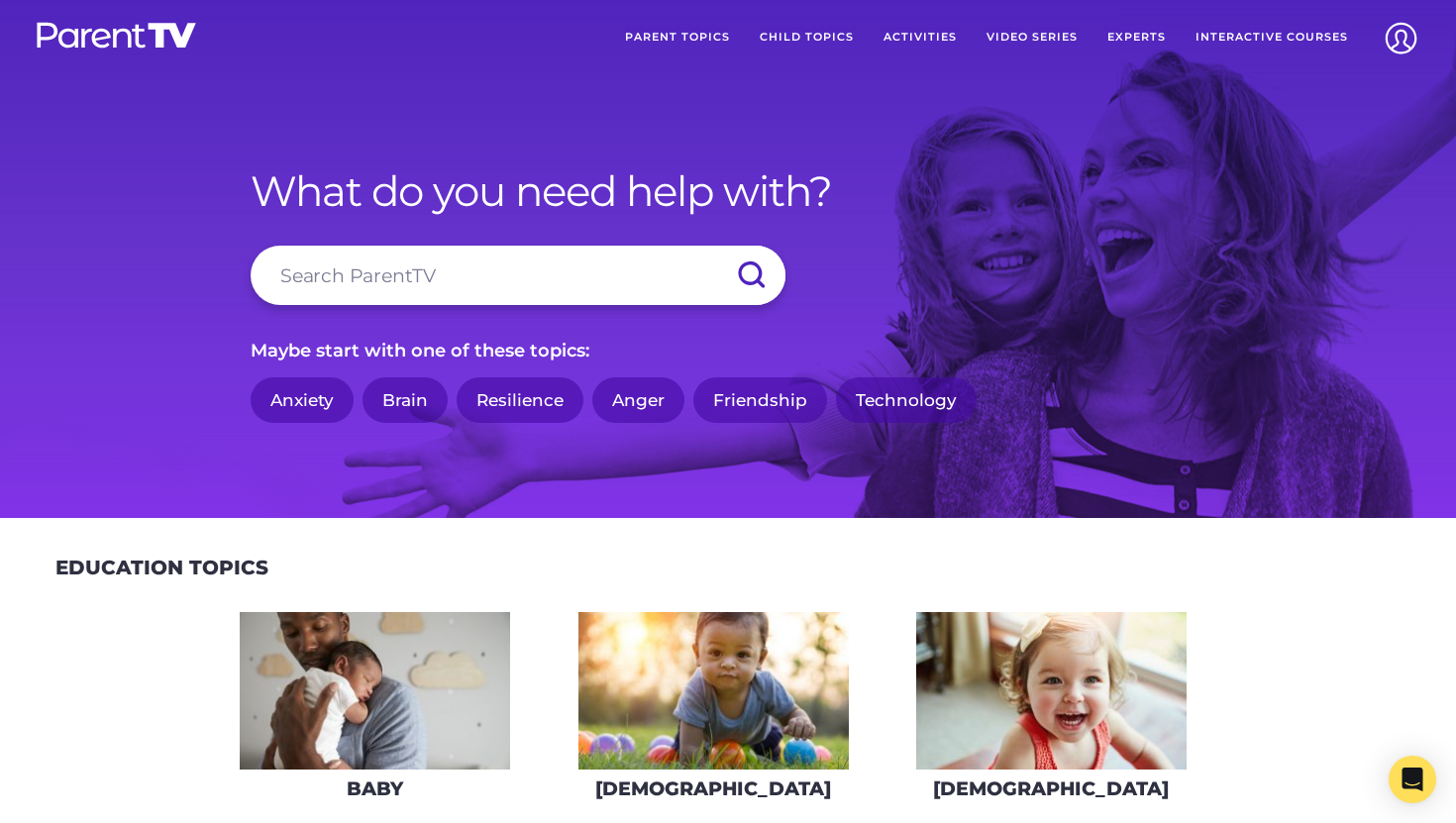 scroll, scrollTop: 18, scrollLeft: 0, axis: vertical 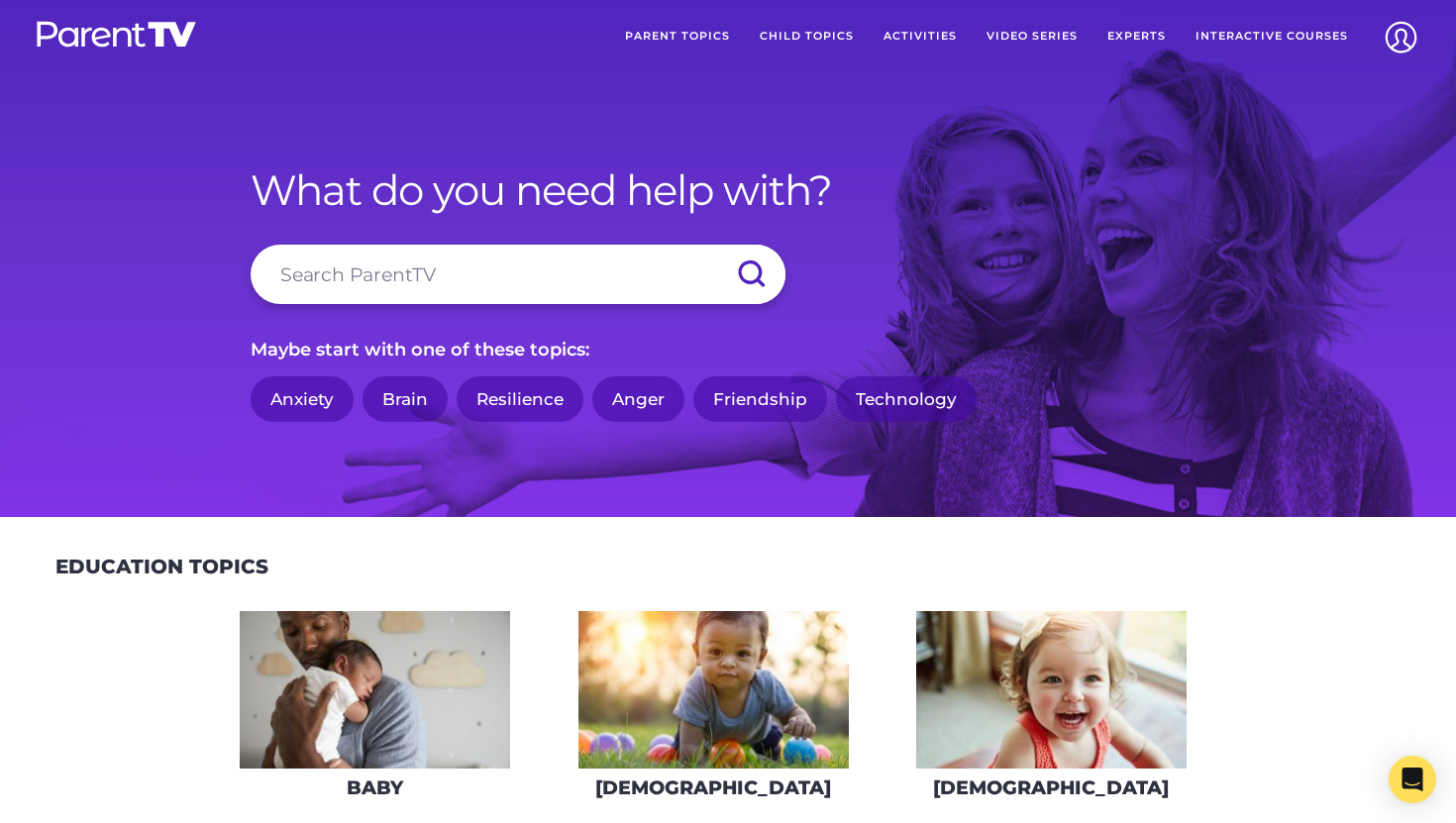 click at bounding box center [518, 274] 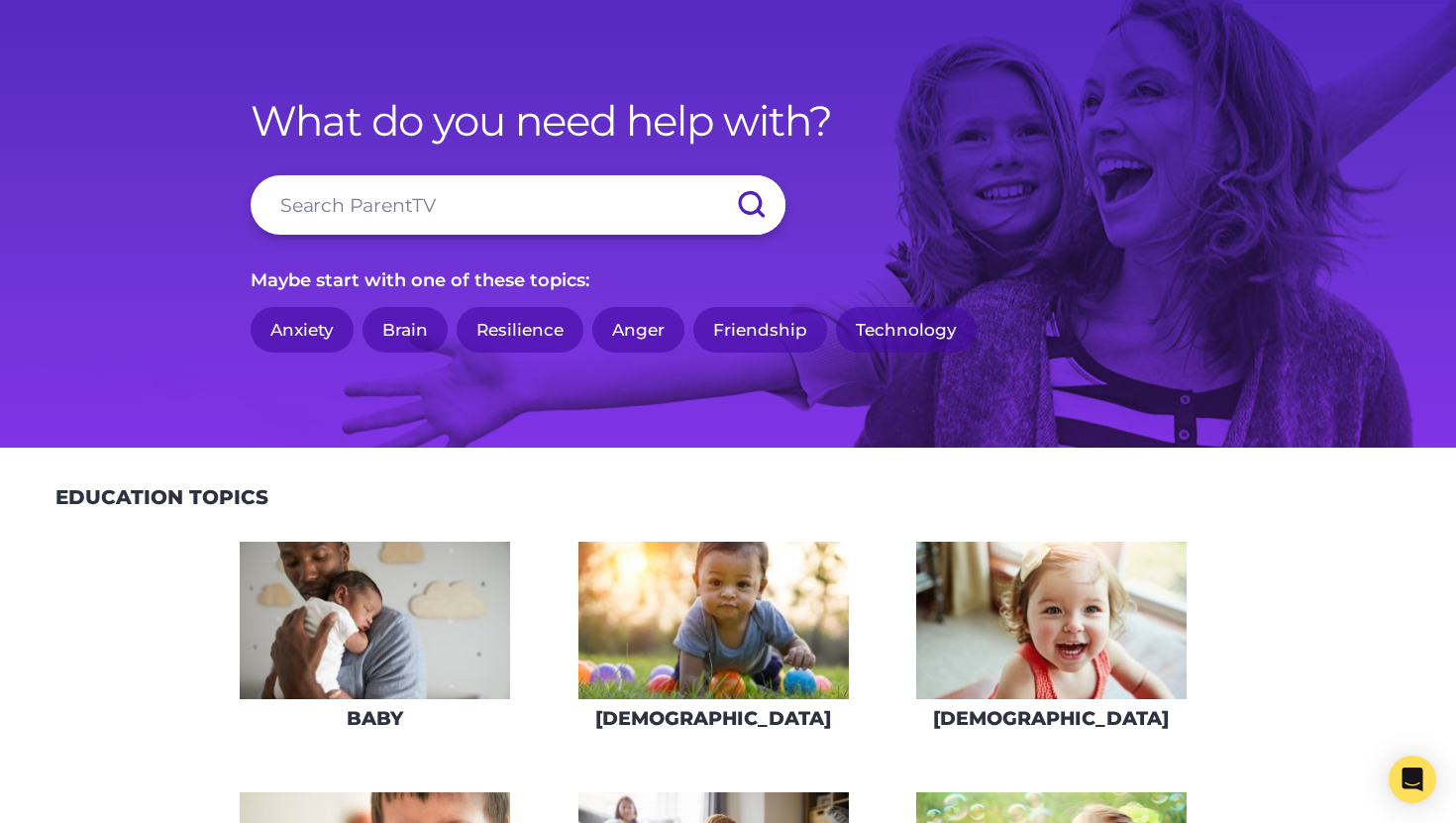 scroll, scrollTop: 93, scrollLeft: 0, axis: vertical 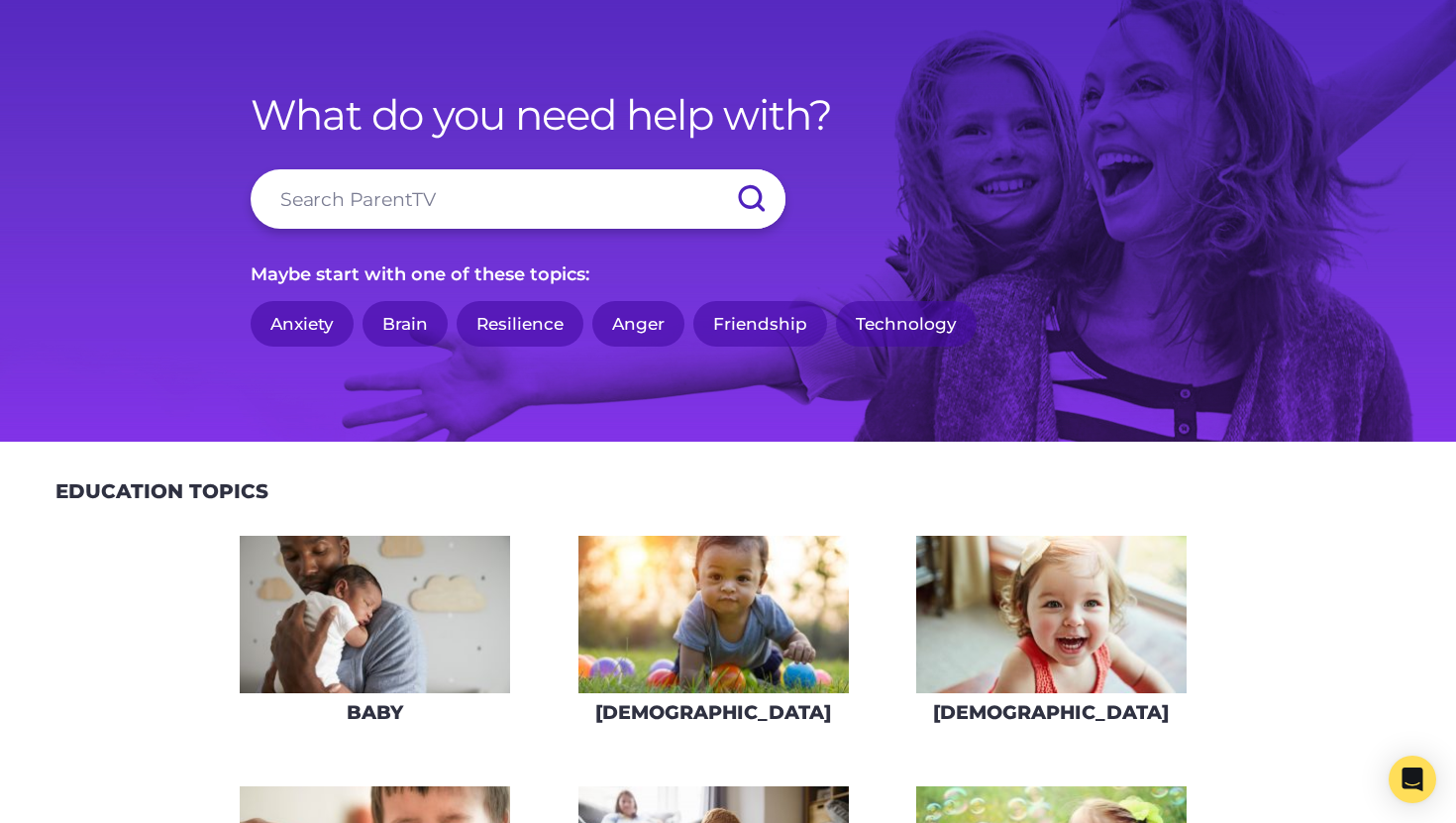 click at bounding box center [1051, 614] 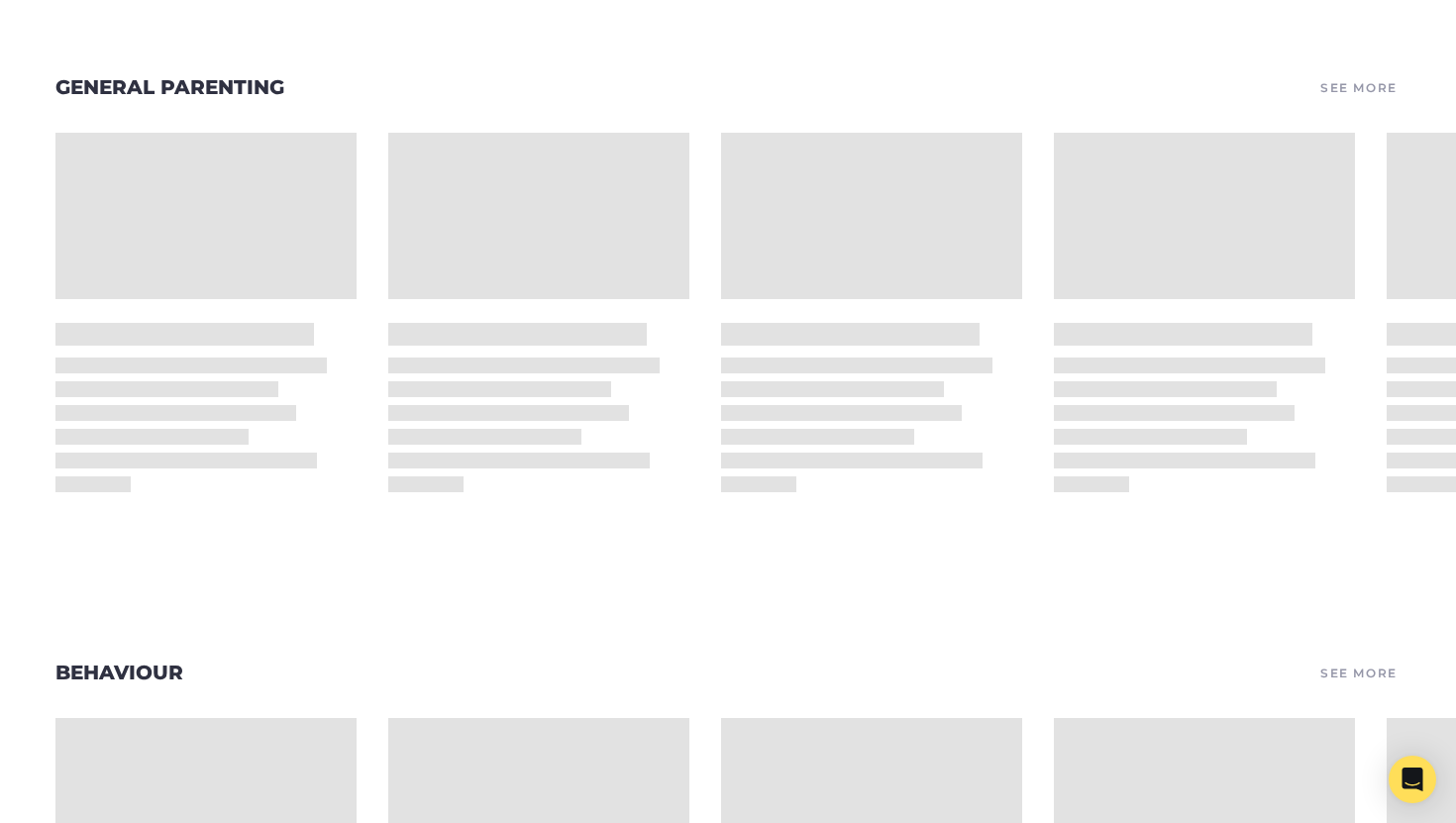 scroll, scrollTop: 328, scrollLeft: 0, axis: vertical 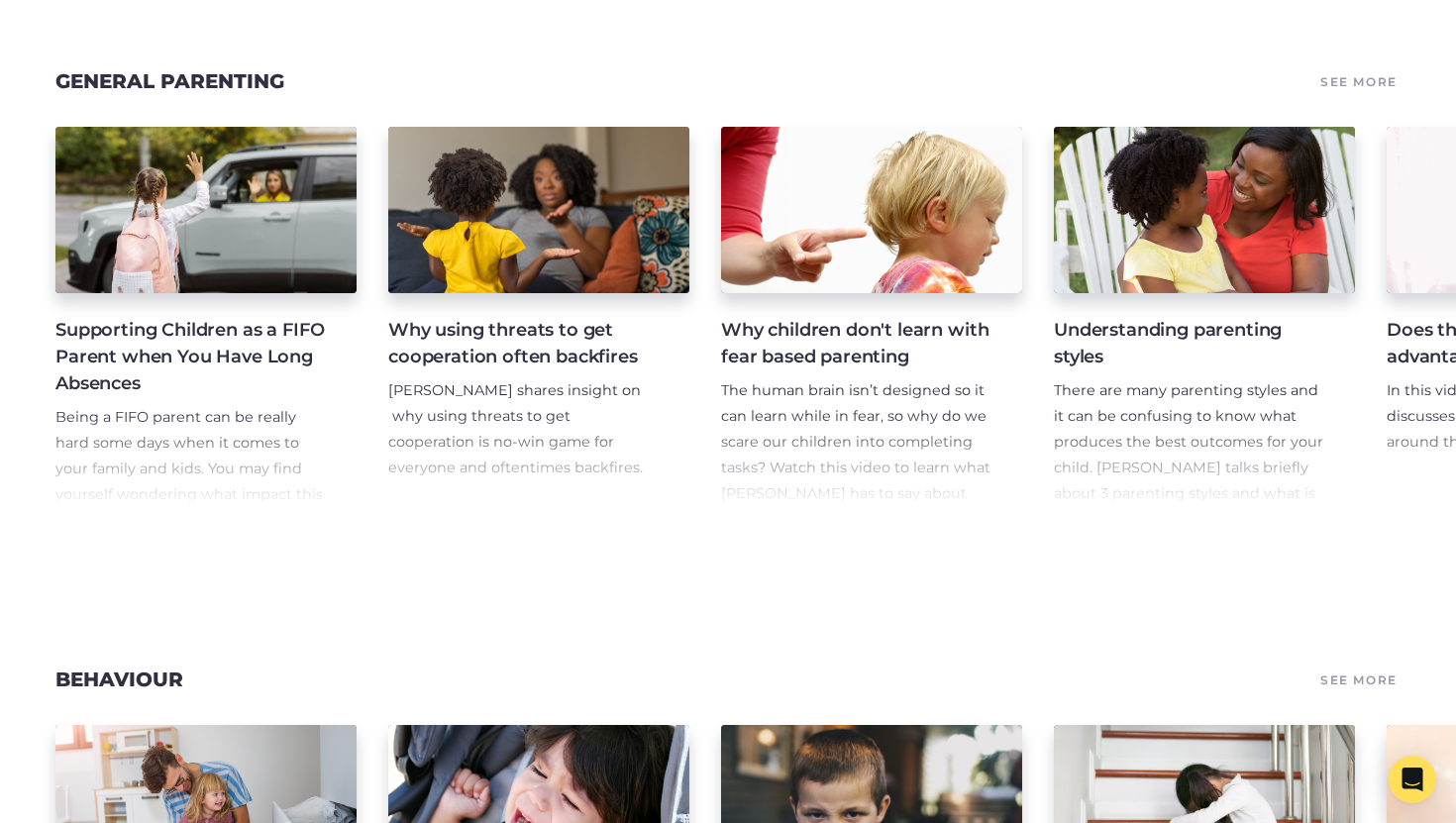 click on "Why using threats to get cooperation often backfires" at bounding box center [523, 344] 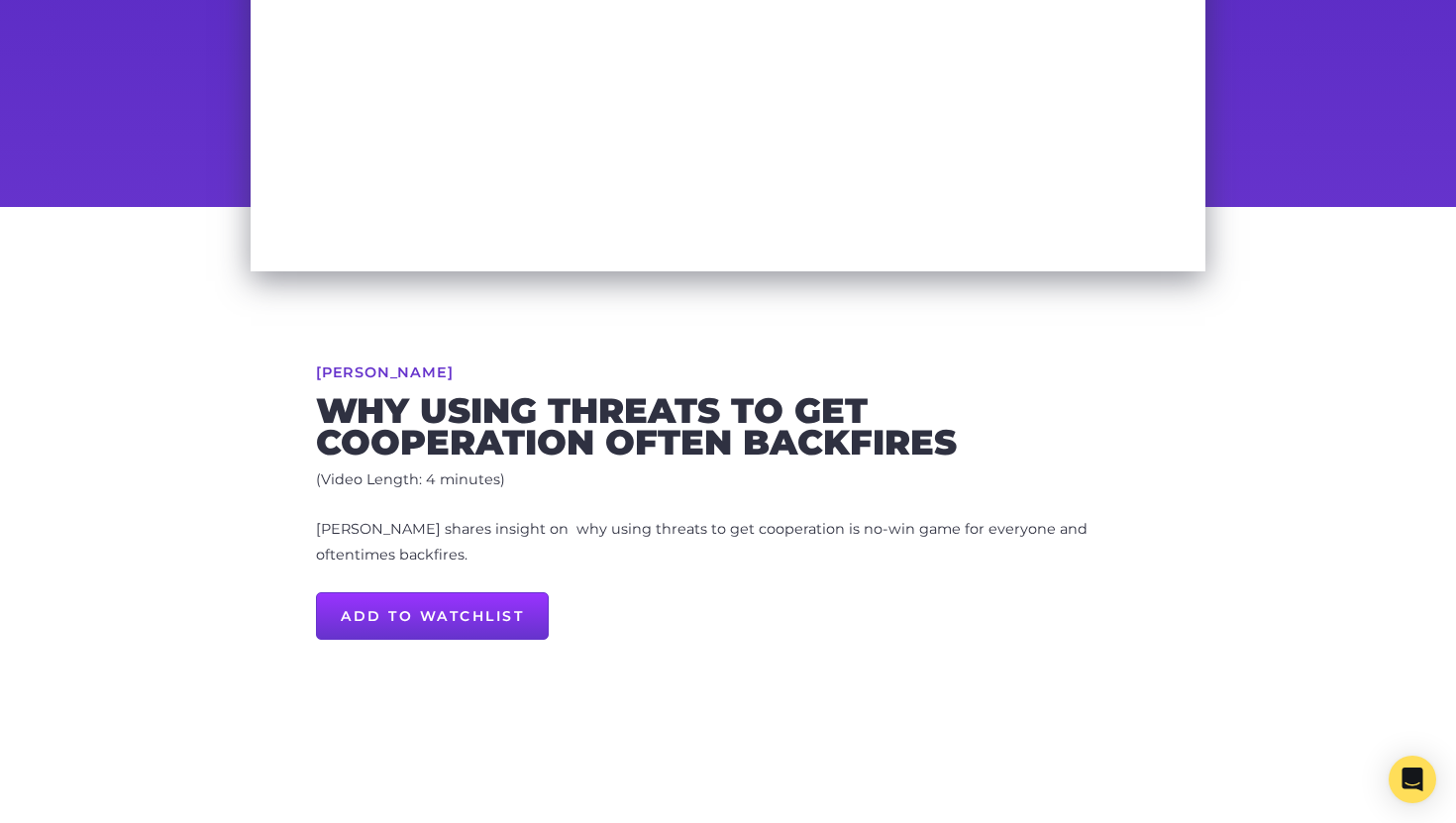 scroll, scrollTop: 454, scrollLeft: 0, axis: vertical 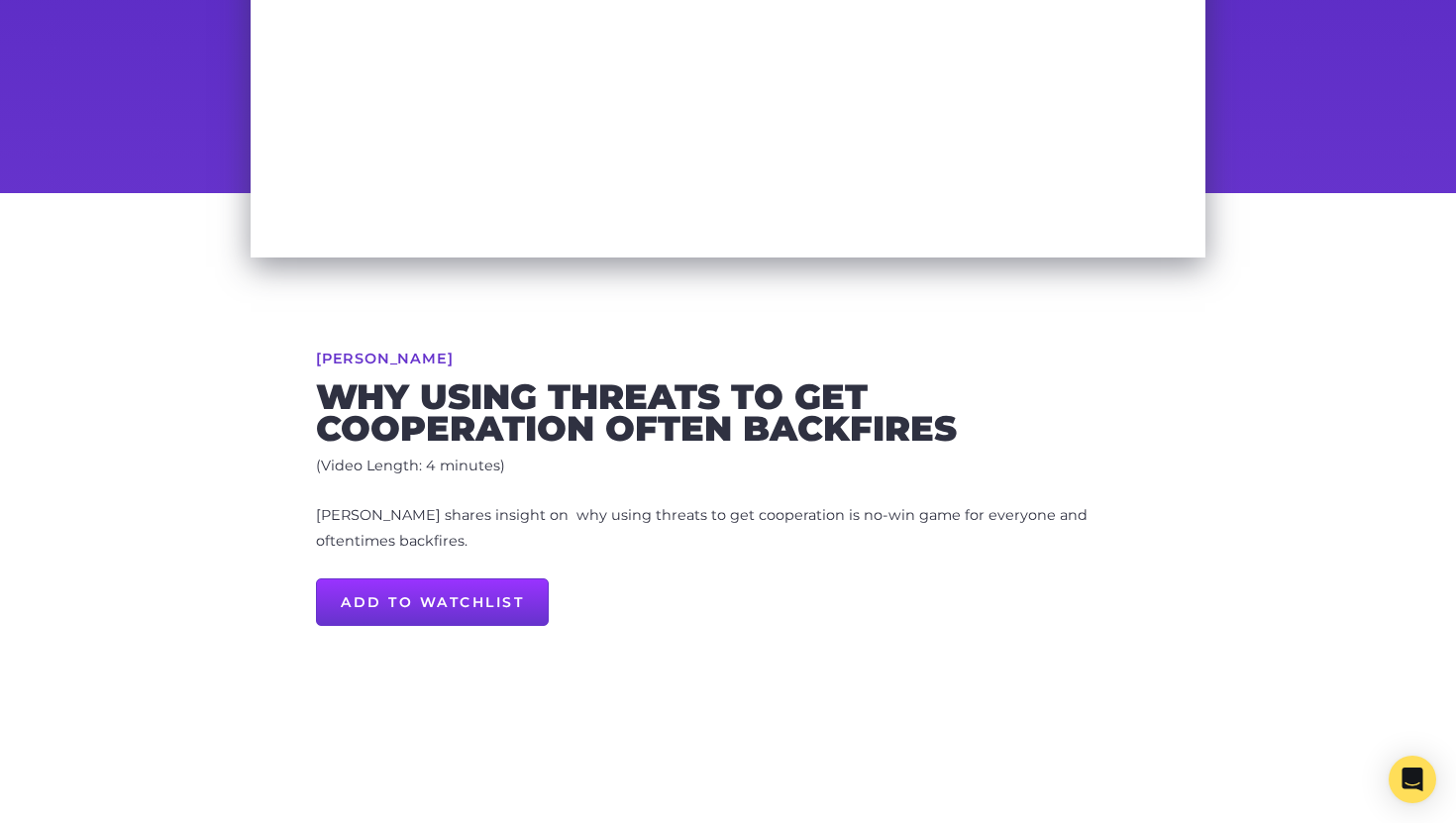 drag, startPoint x: 494, startPoint y: 538, endPoint x: 285, endPoint y: 523, distance: 209.5376 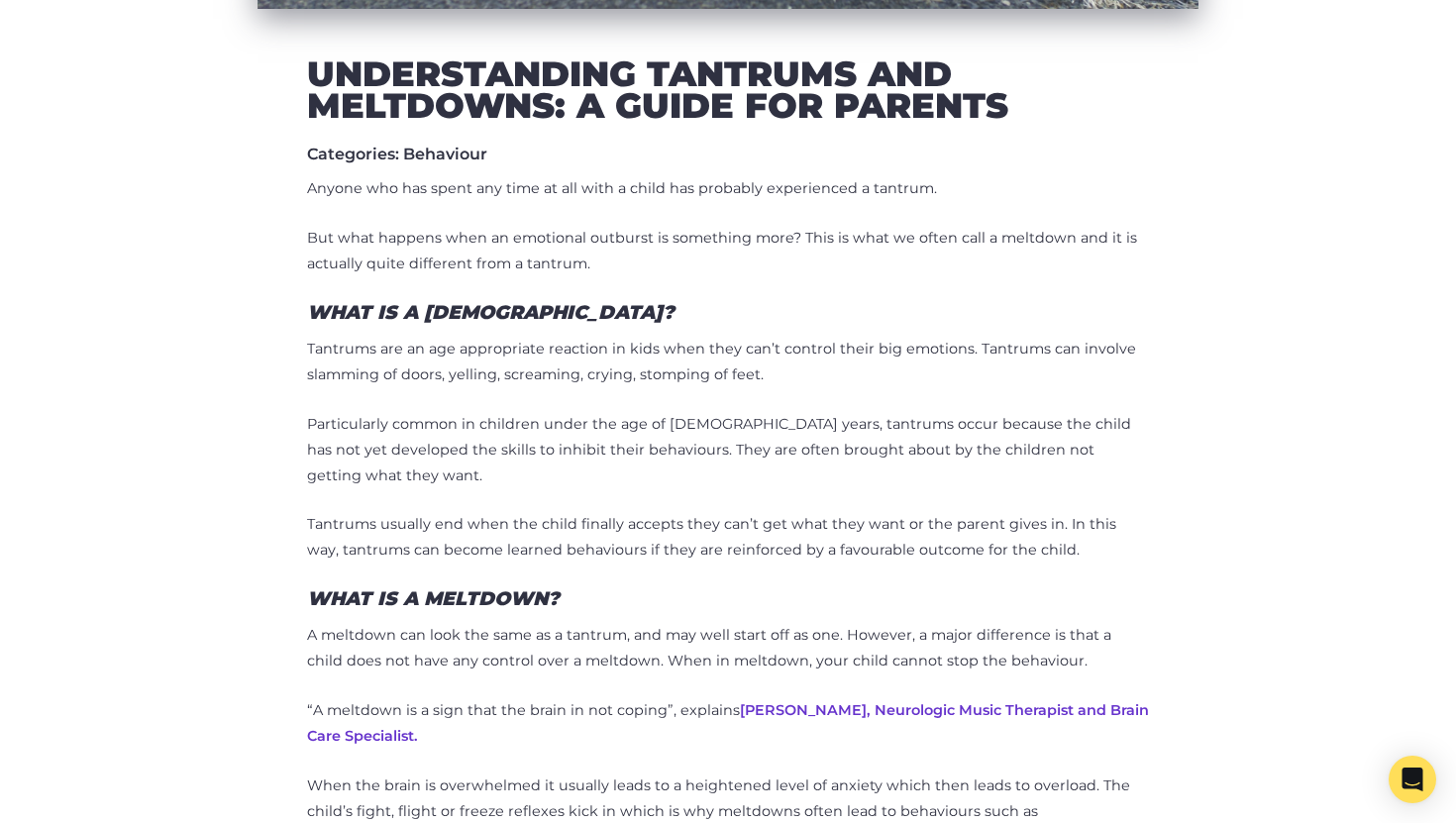 scroll, scrollTop: 776, scrollLeft: 0, axis: vertical 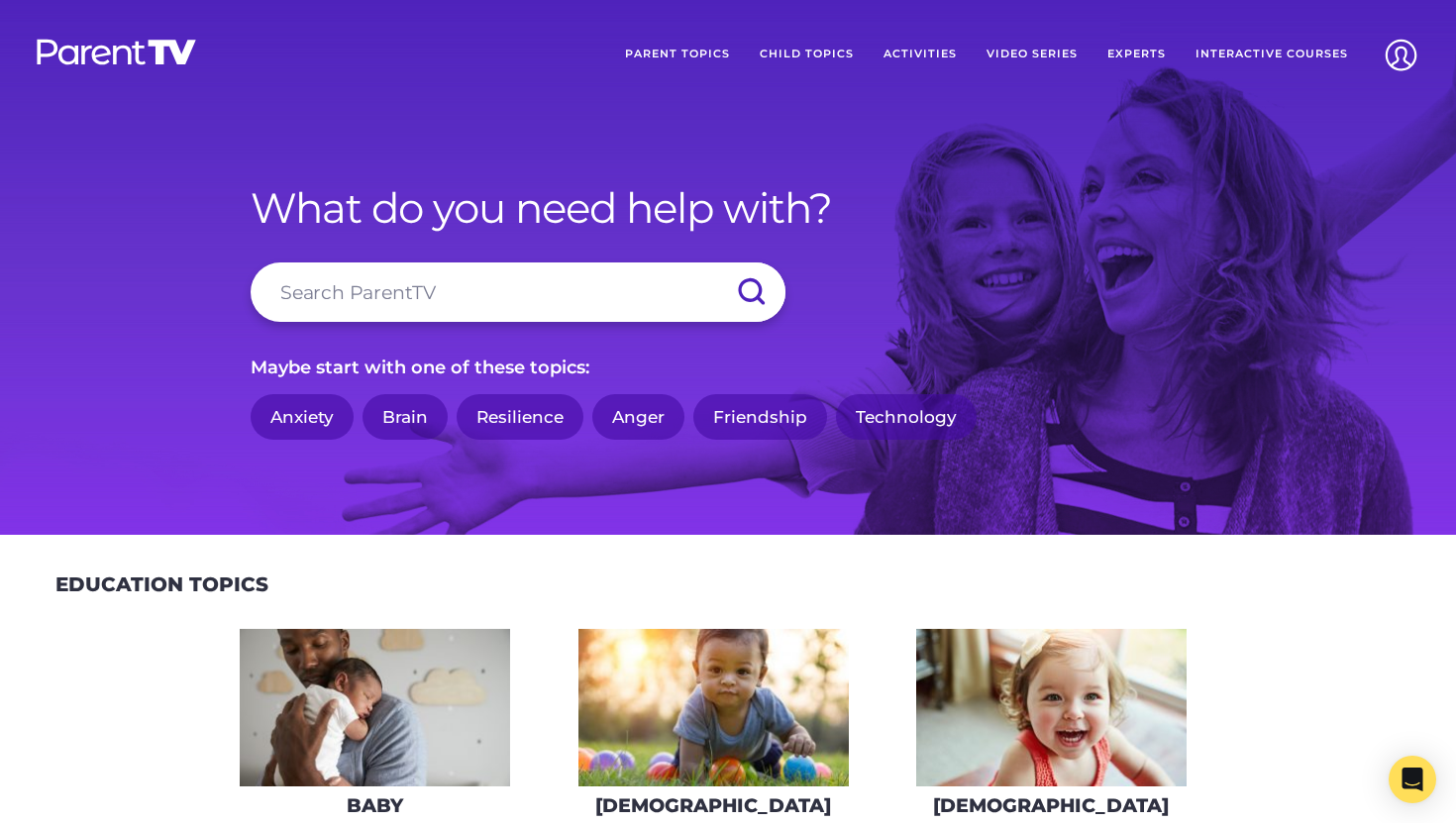 click at bounding box center [518, 292] 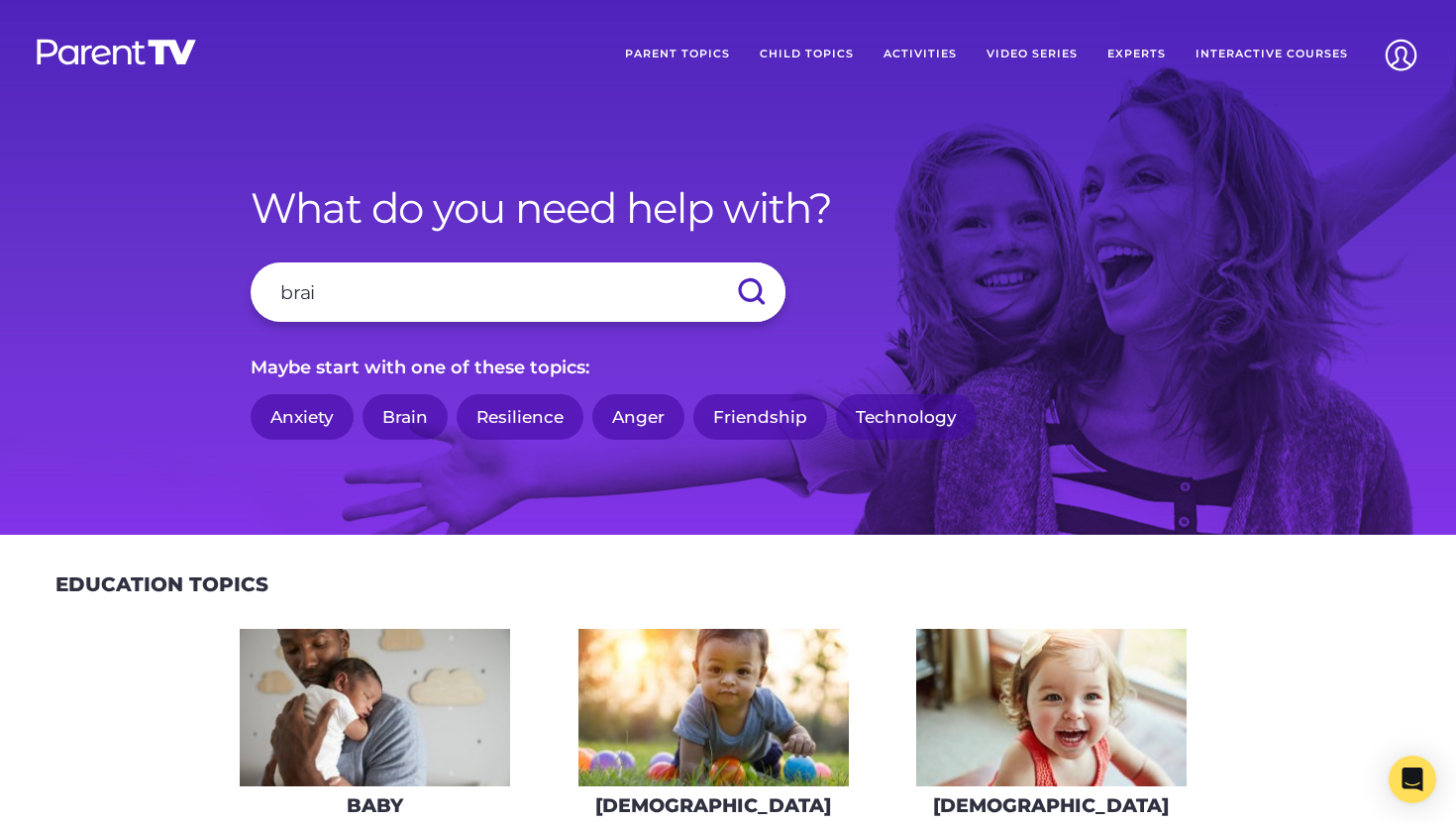 type on "brain" 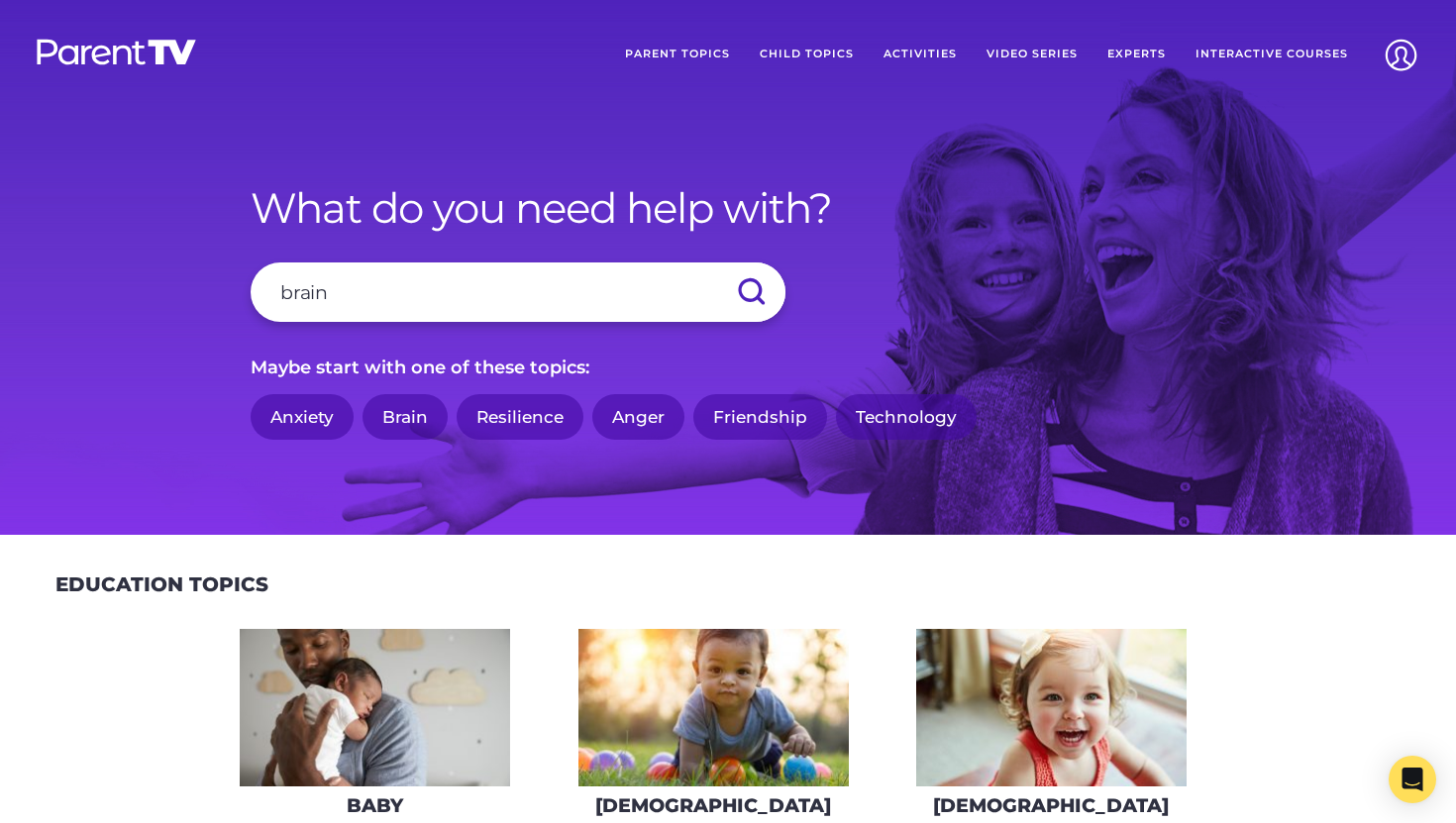 click at bounding box center (751, 292) 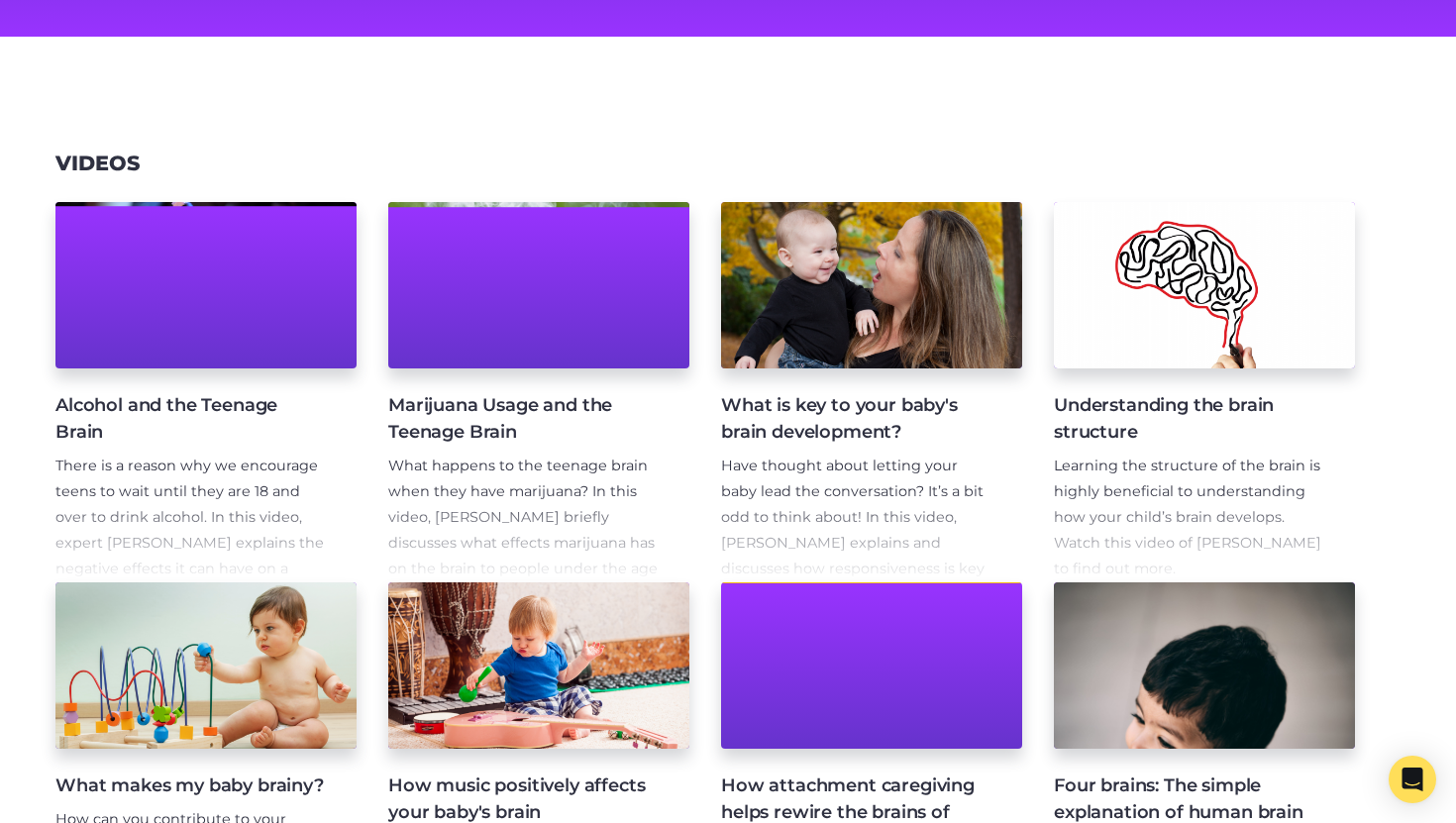 scroll, scrollTop: 269, scrollLeft: 0, axis: vertical 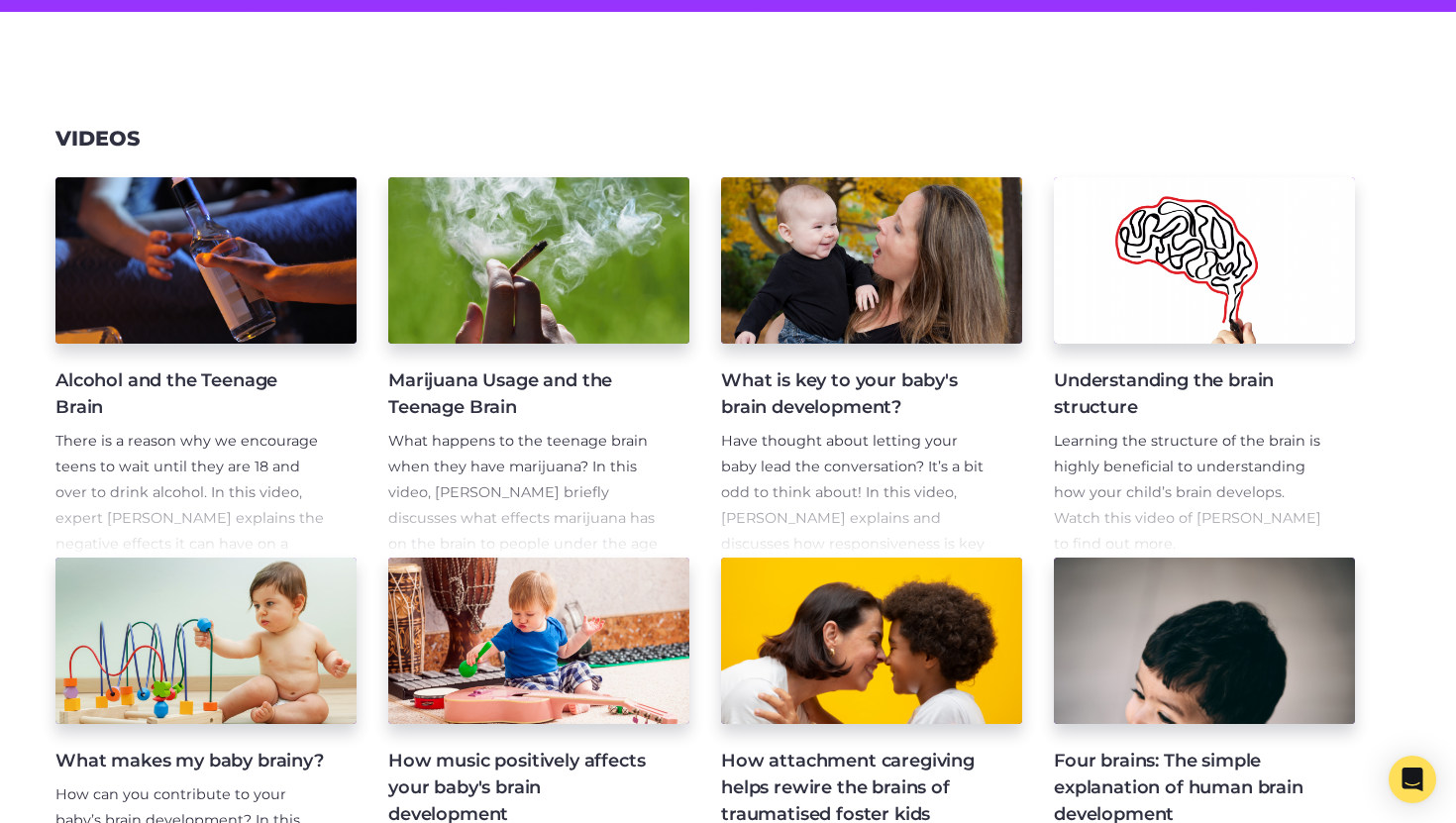 click on "What is key to your baby's brain development?" at bounding box center (856, 394) 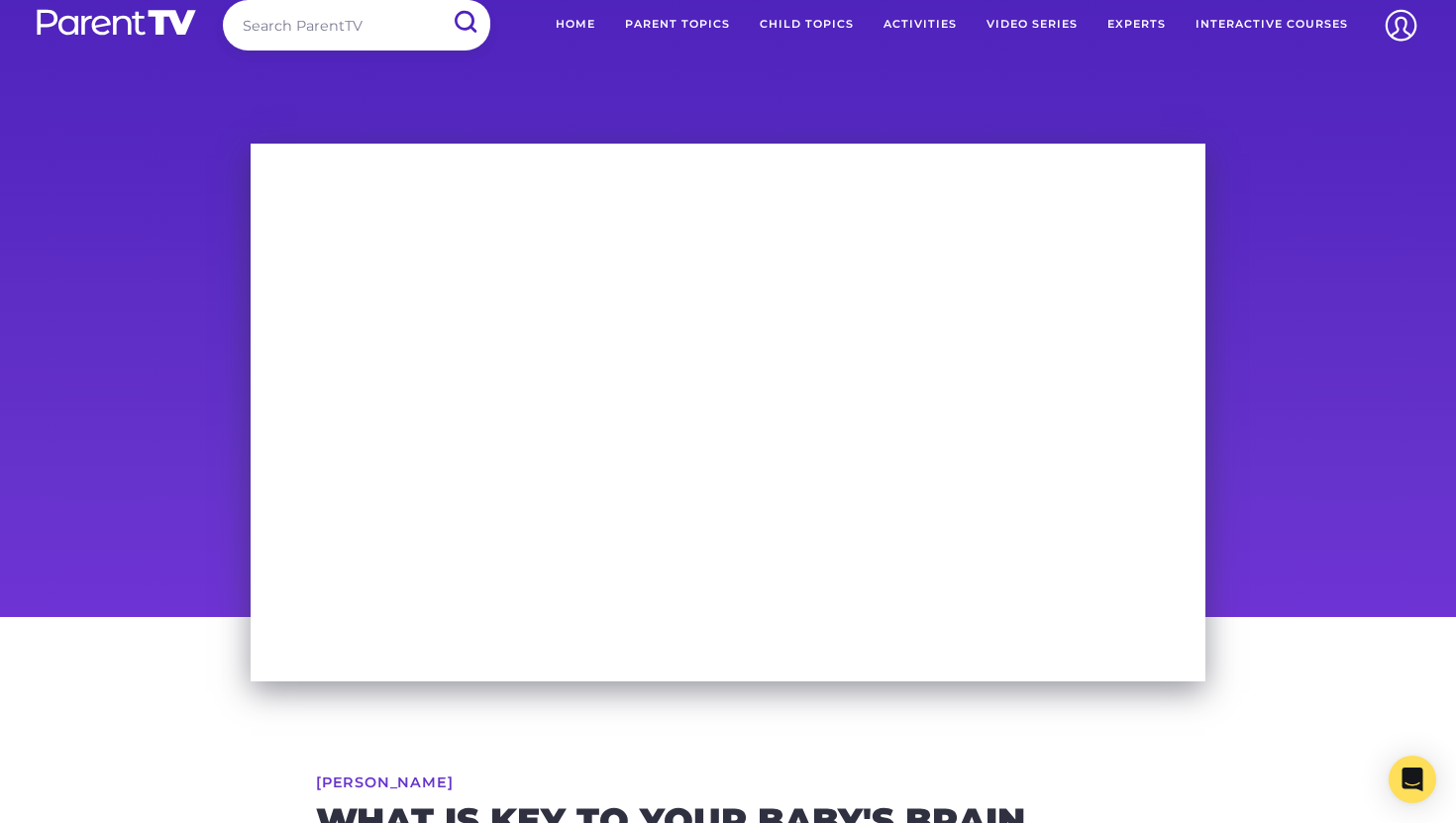 scroll, scrollTop: 22, scrollLeft: 0, axis: vertical 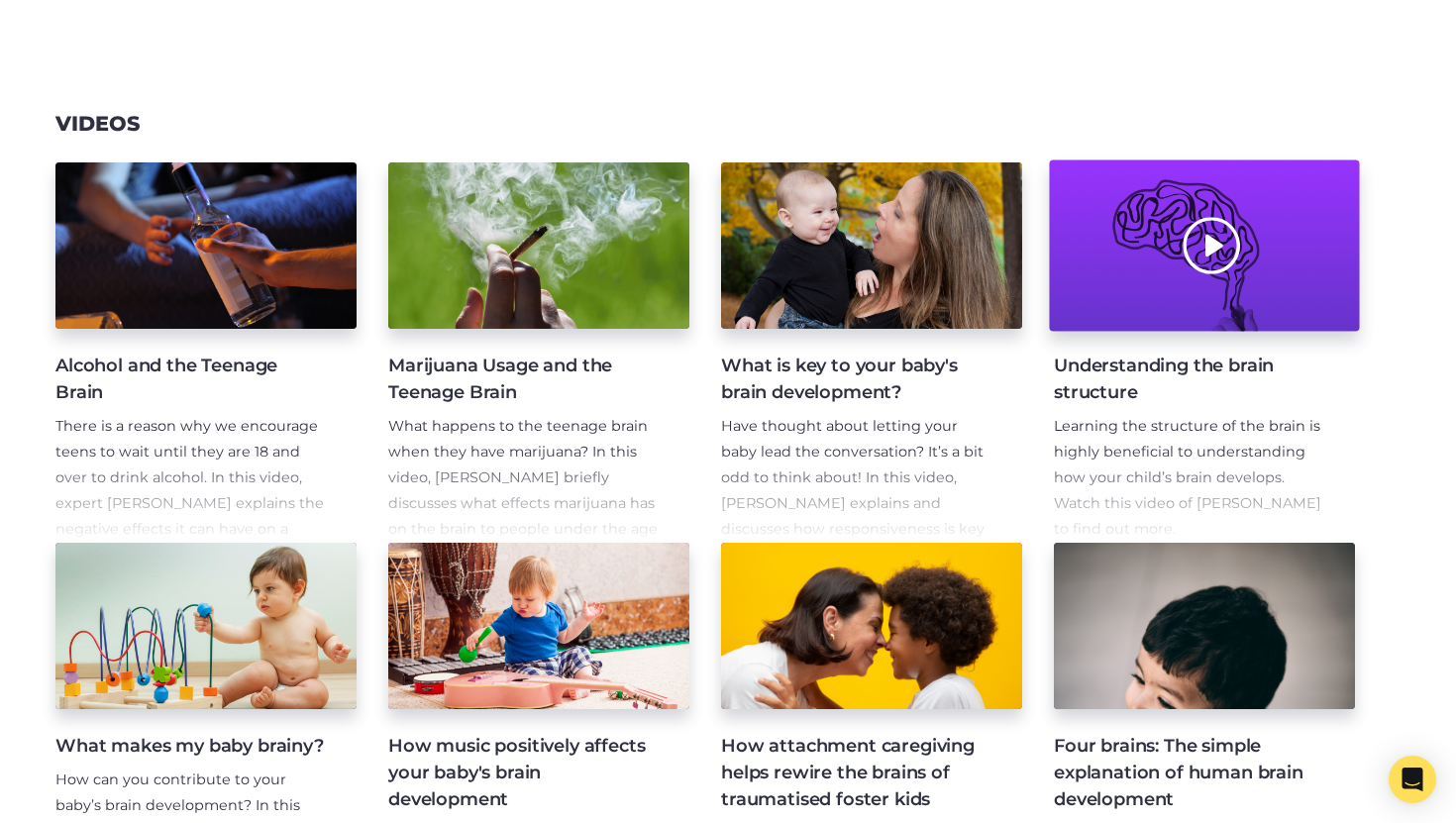 click at bounding box center (1203, 246) 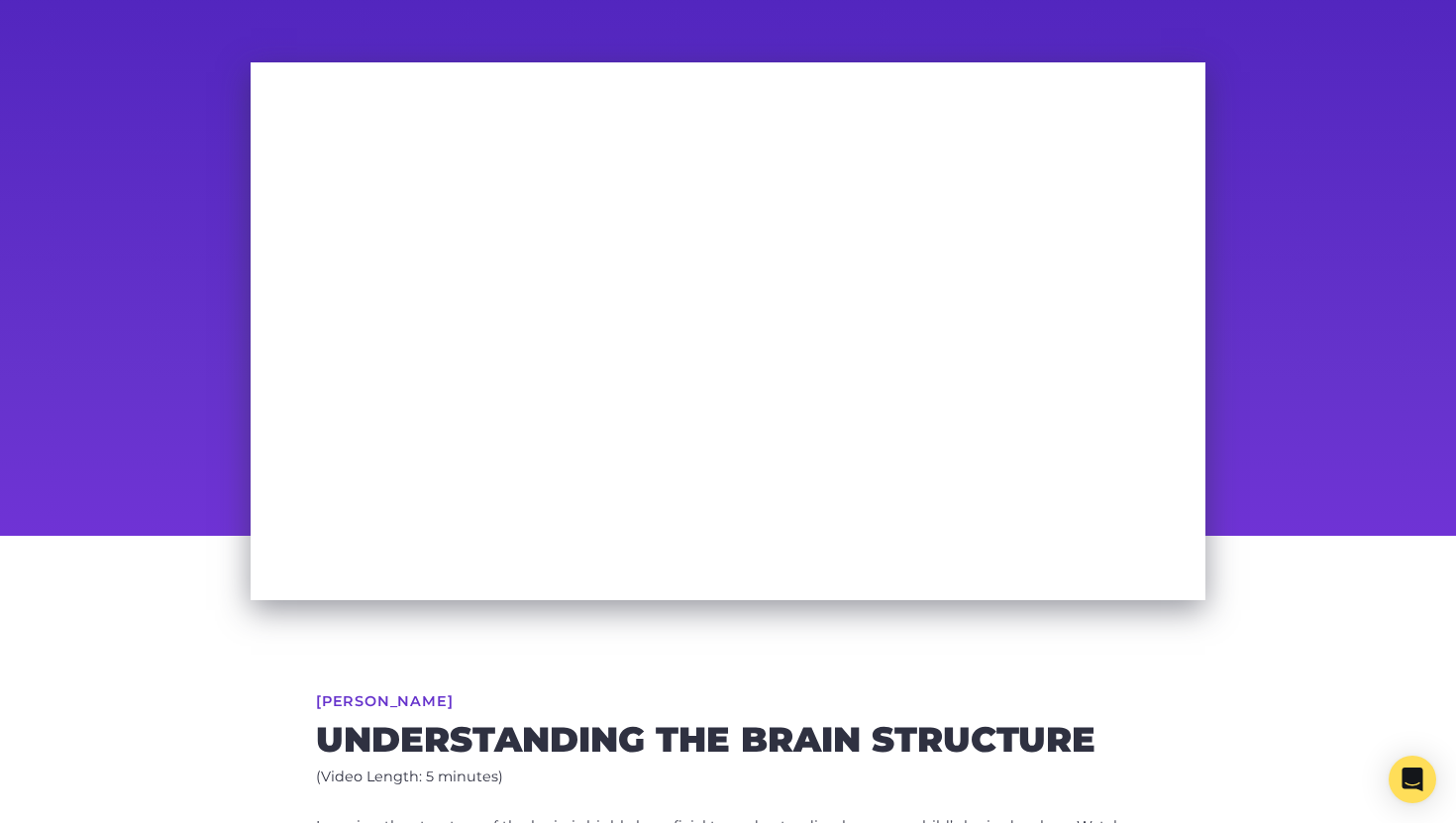scroll, scrollTop: 104, scrollLeft: 0, axis: vertical 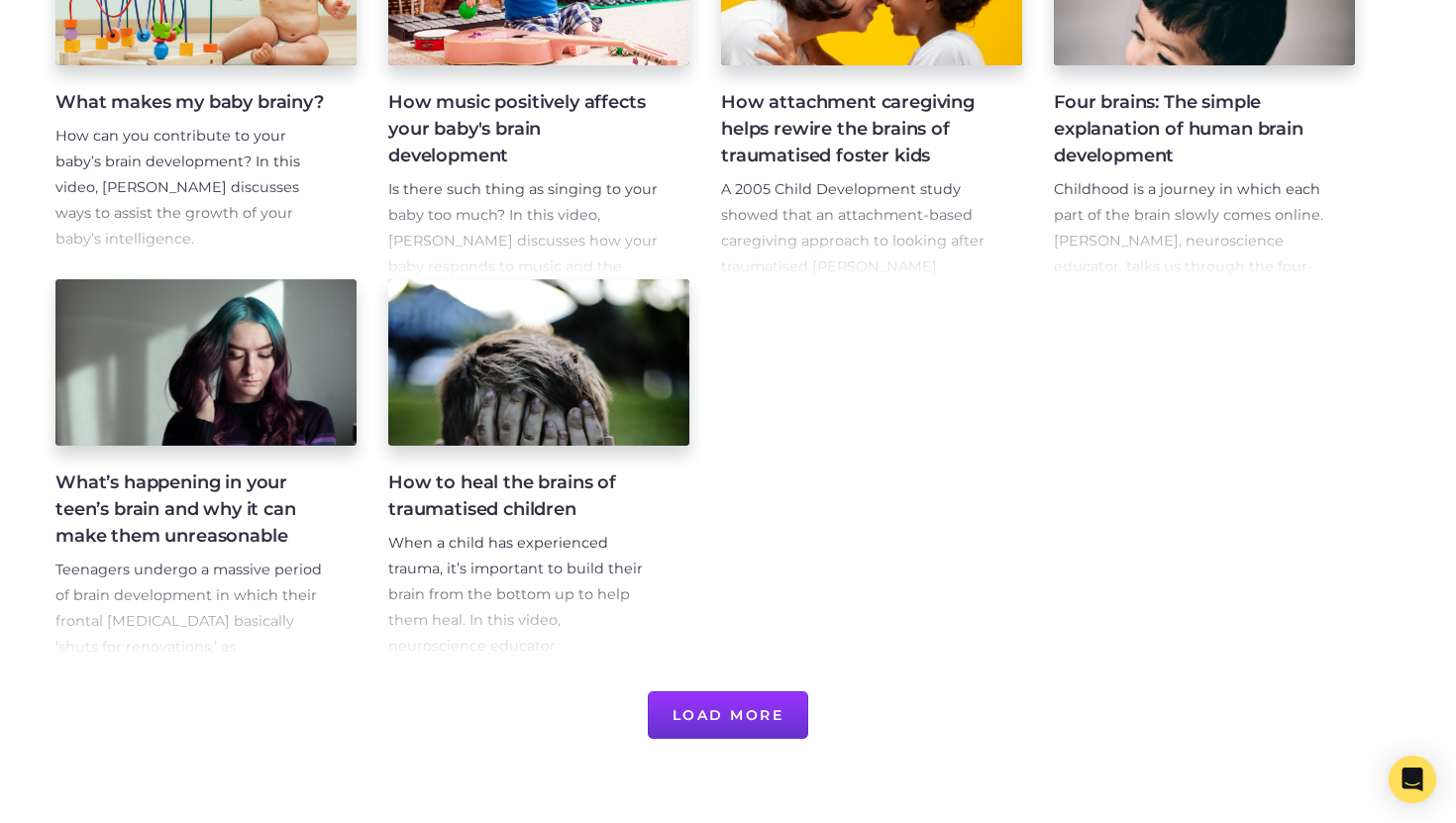 click on "Load More" at bounding box center (728, 715) 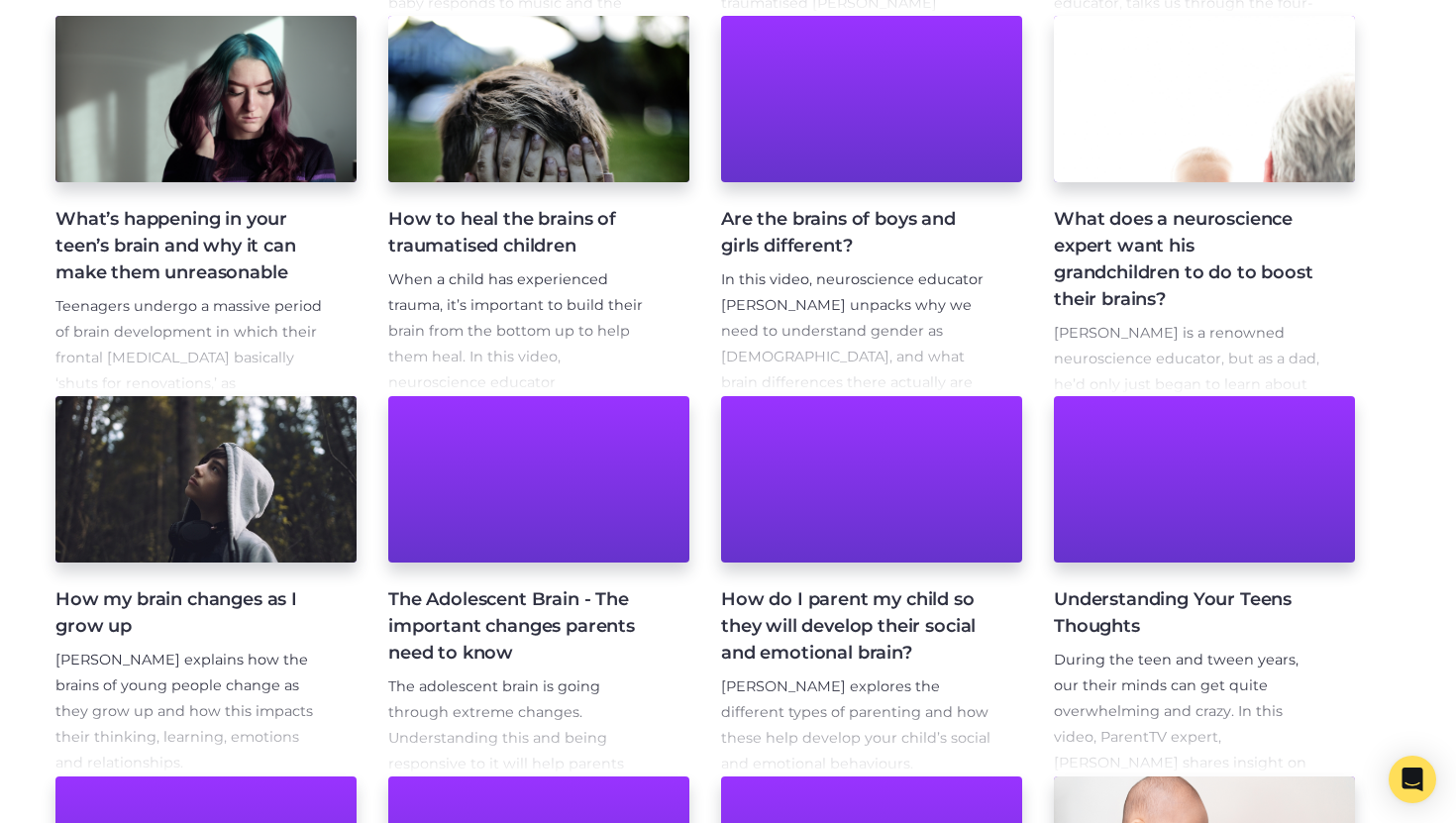 scroll, scrollTop: 1225, scrollLeft: 0, axis: vertical 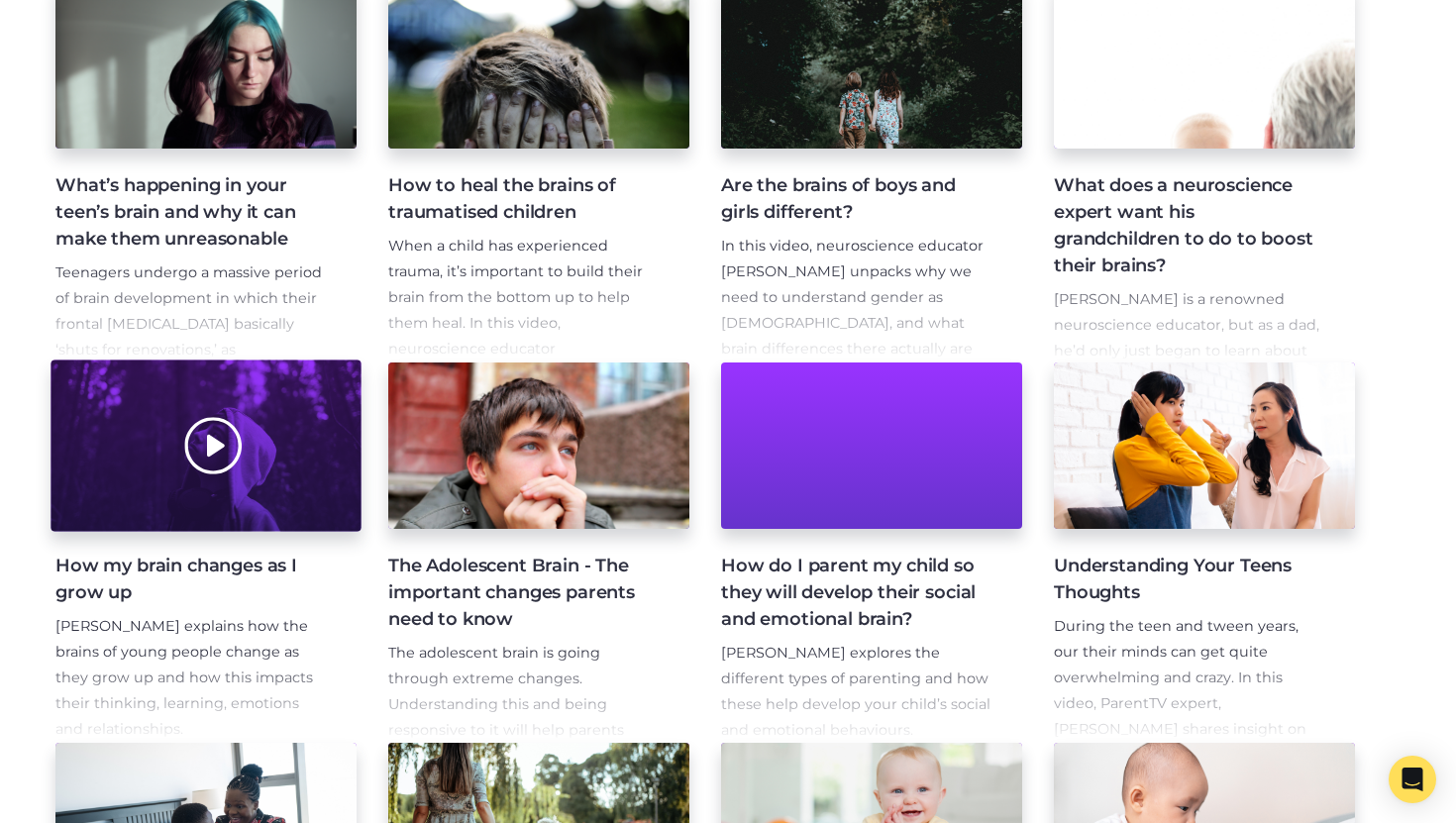 click at bounding box center [205, 446] 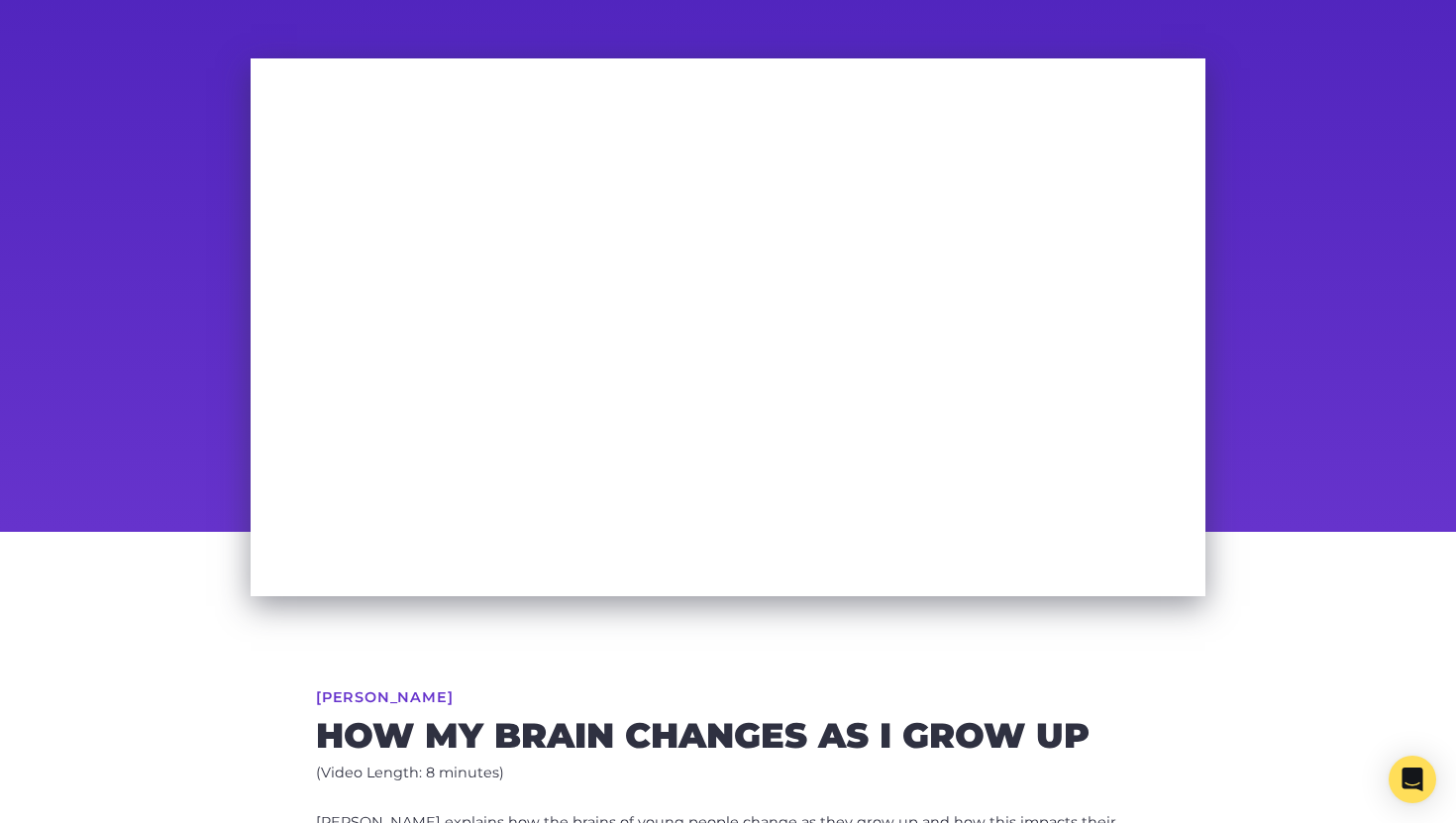 scroll, scrollTop: 120, scrollLeft: 0, axis: vertical 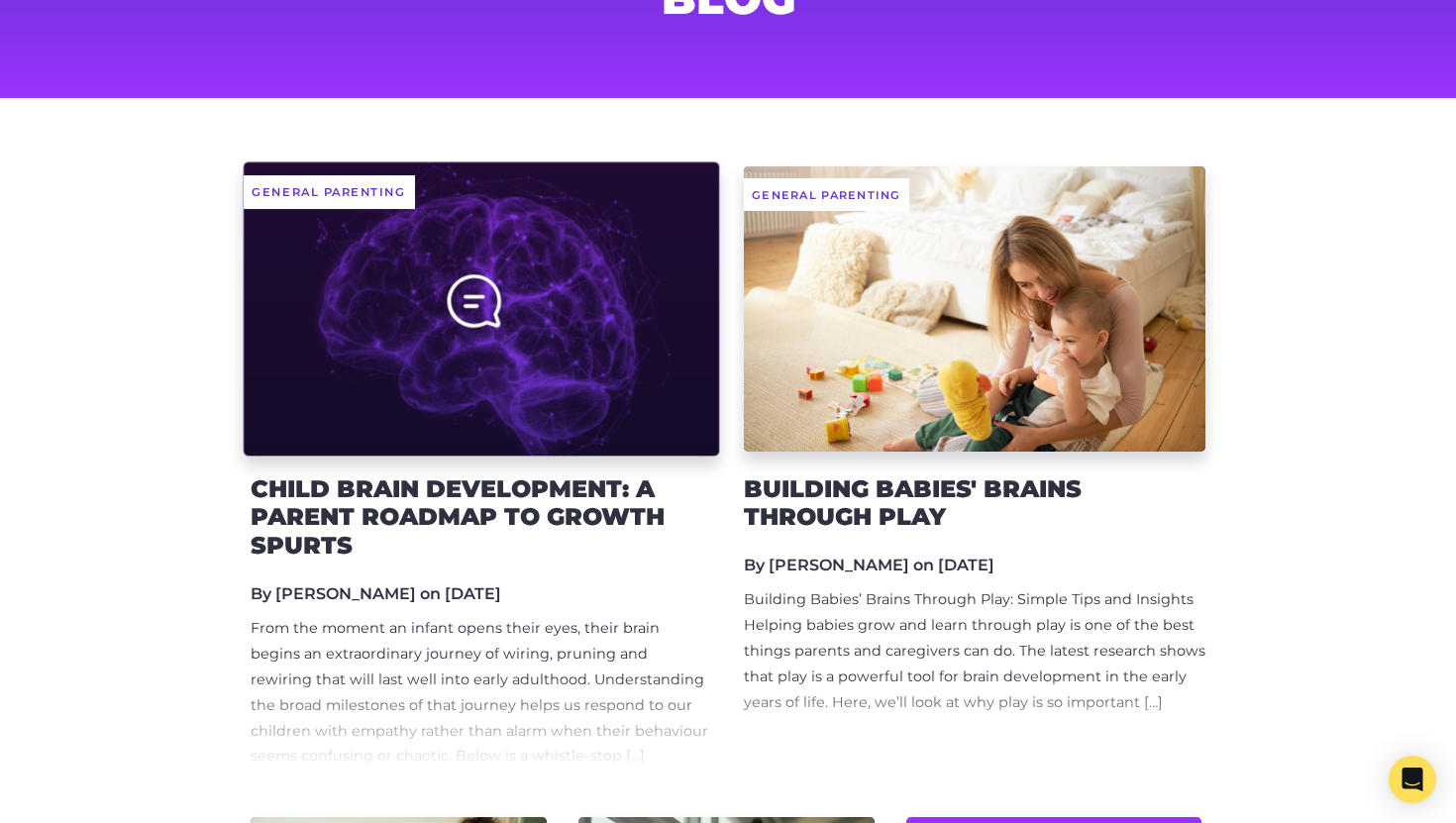 click at bounding box center [481, 308] 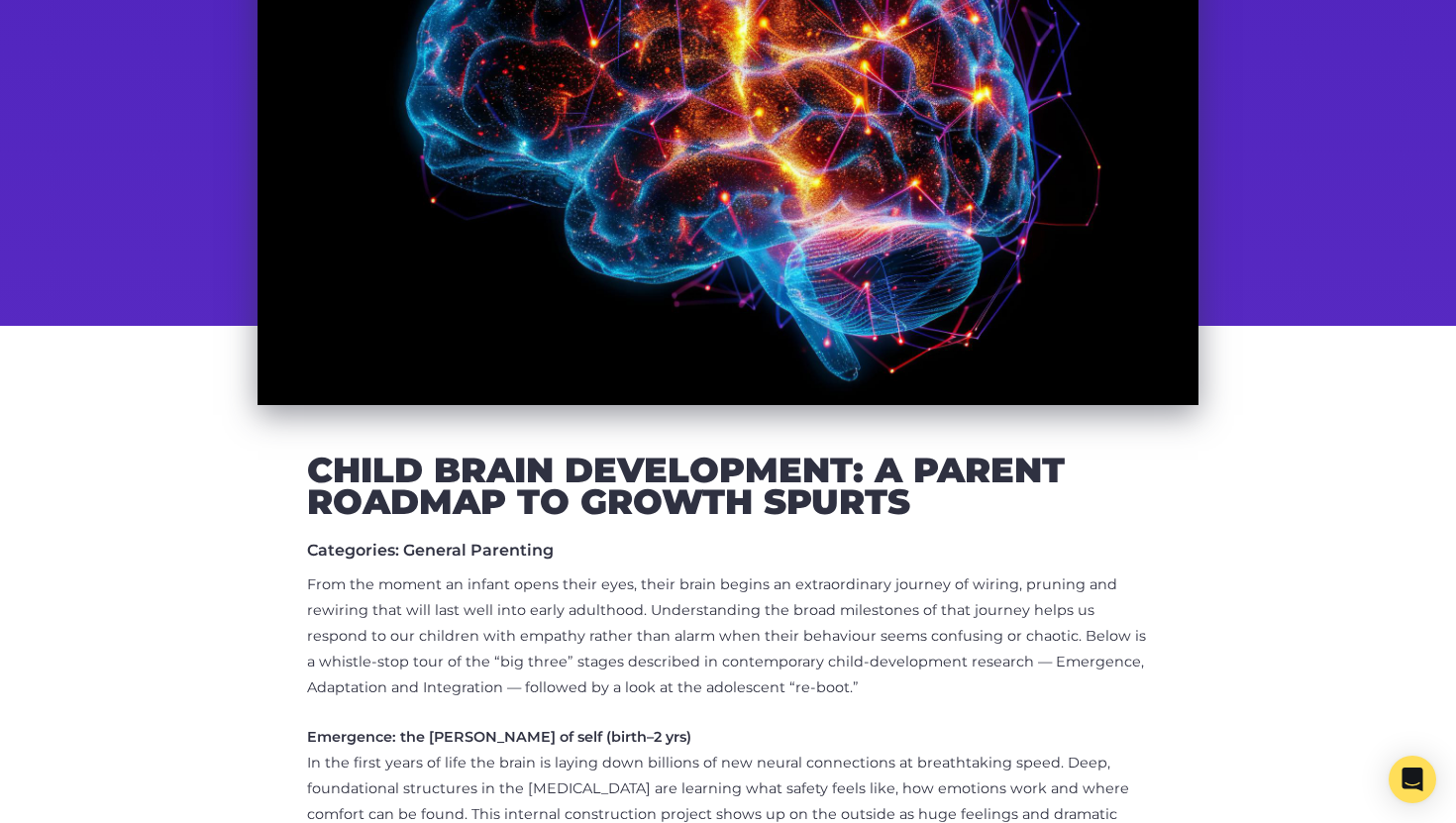 scroll, scrollTop: 414, scrollLeft: 0, axis: vertical 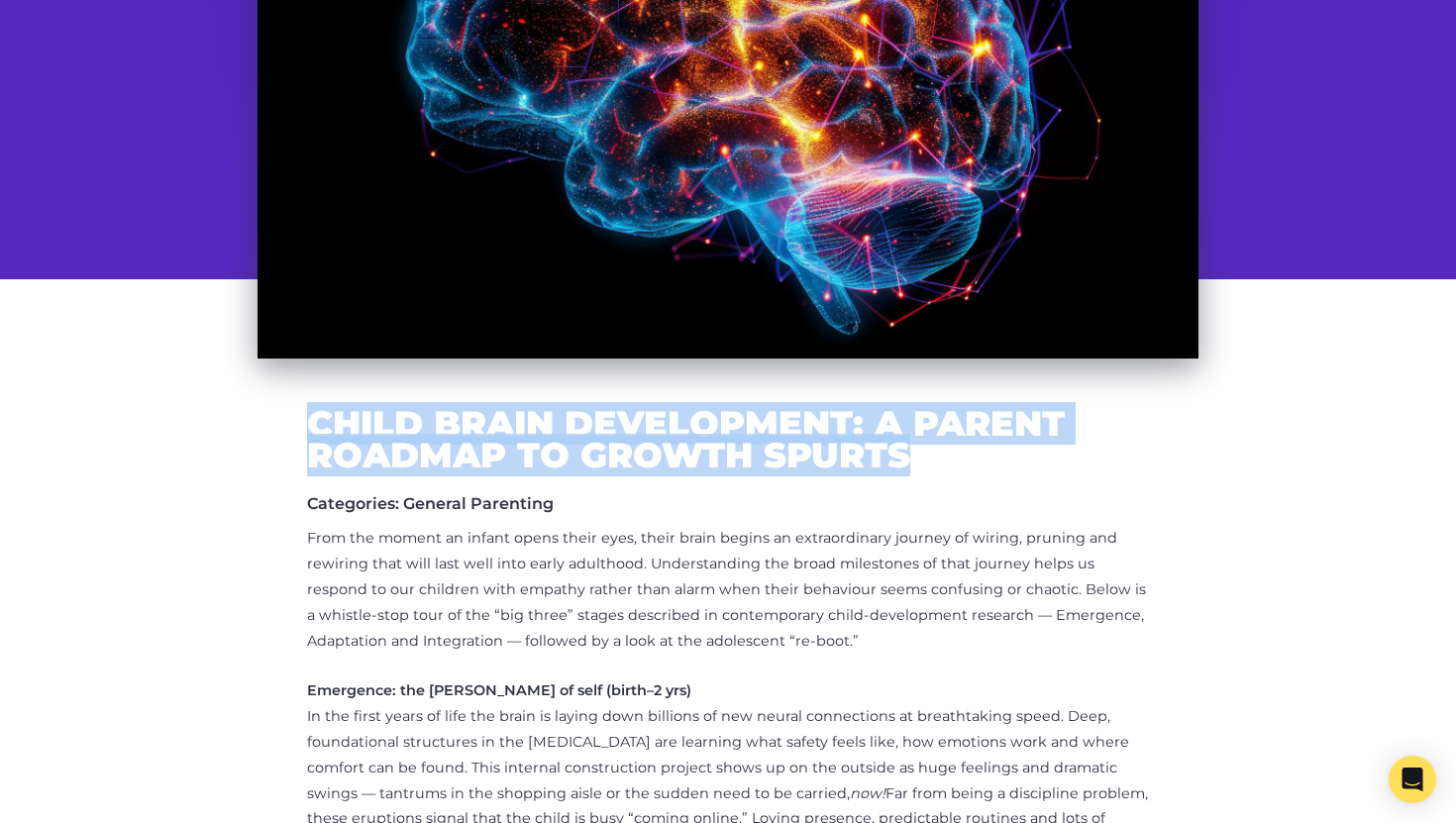 drag, startPoint x: 915, startPoint y: 461, endPoint x: 281, endPoint y: 415, distance: 635.667 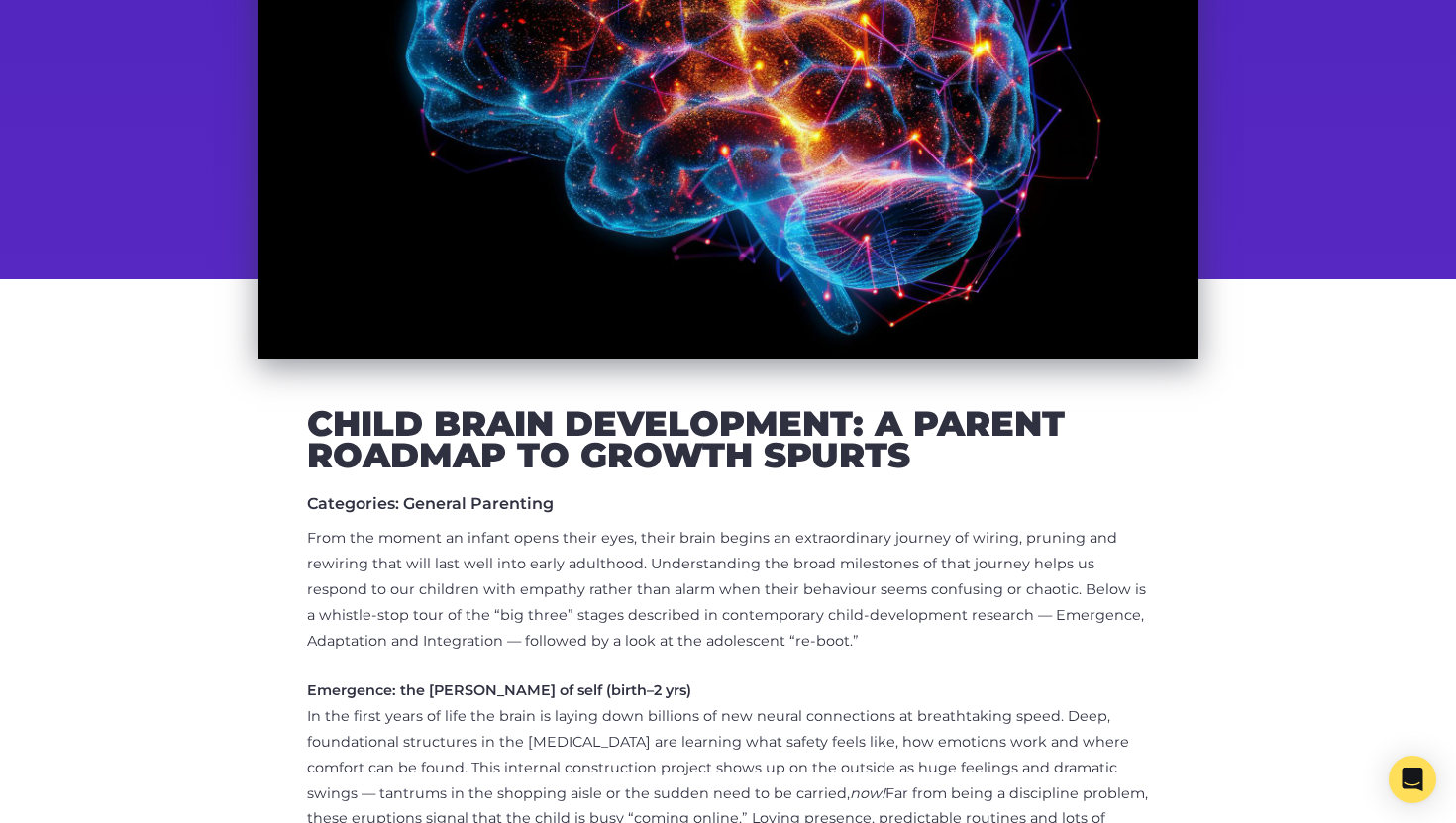 click at bounding box center (728, 49) 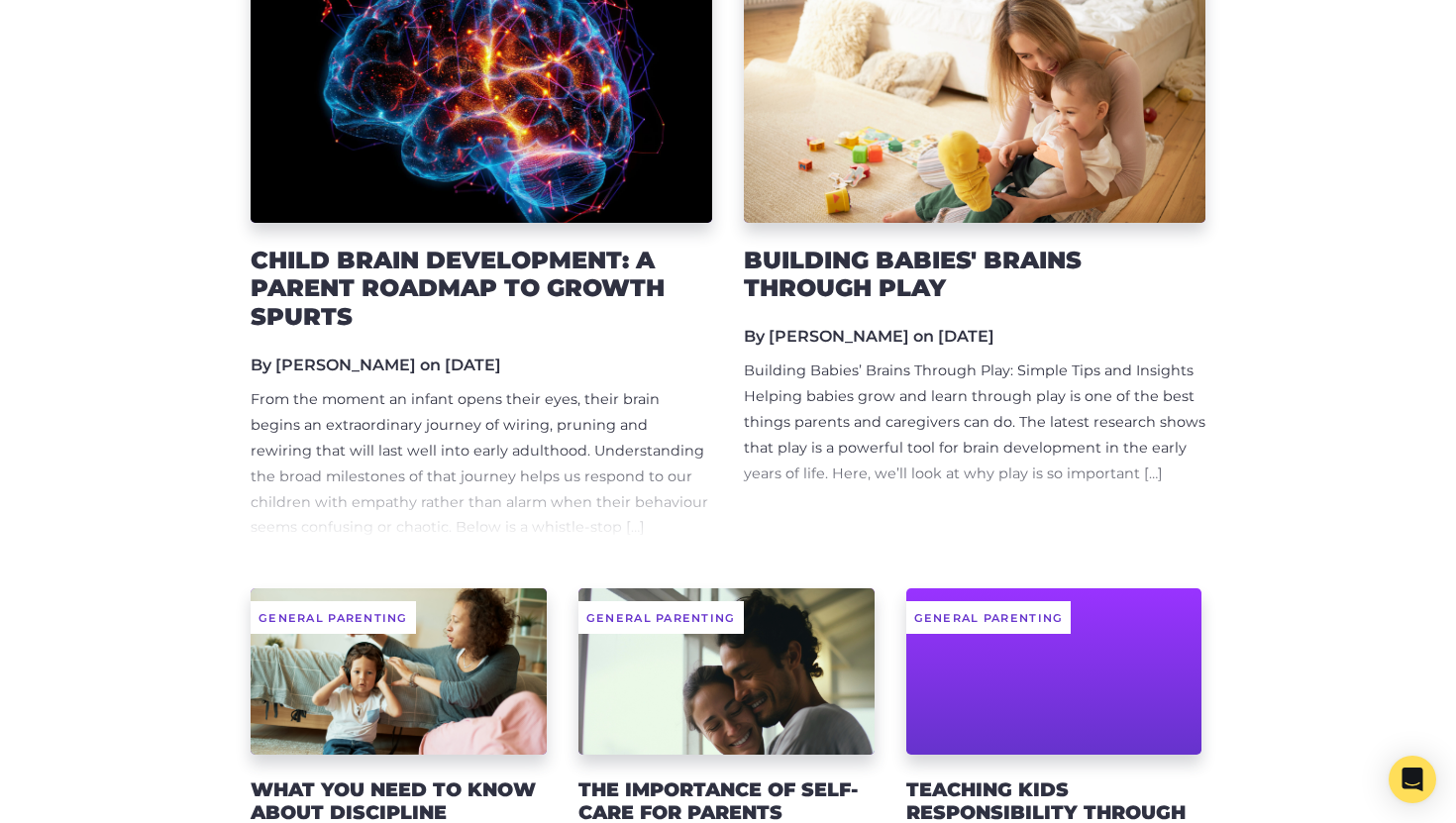 scroll, scrollTop: 0, scrollLeft: 0, axis: both 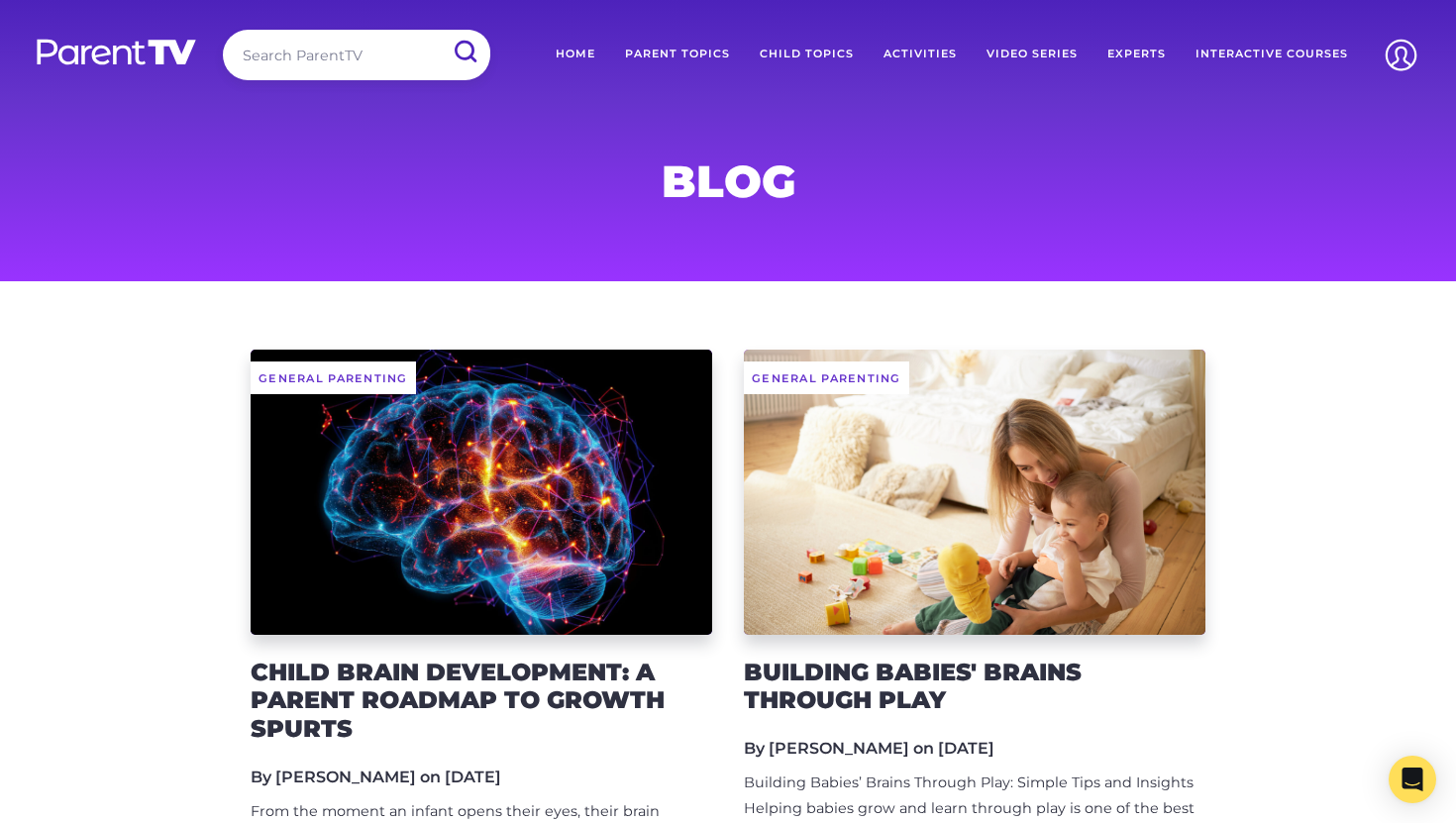 click on "Home" at bounding box center (575, 54) 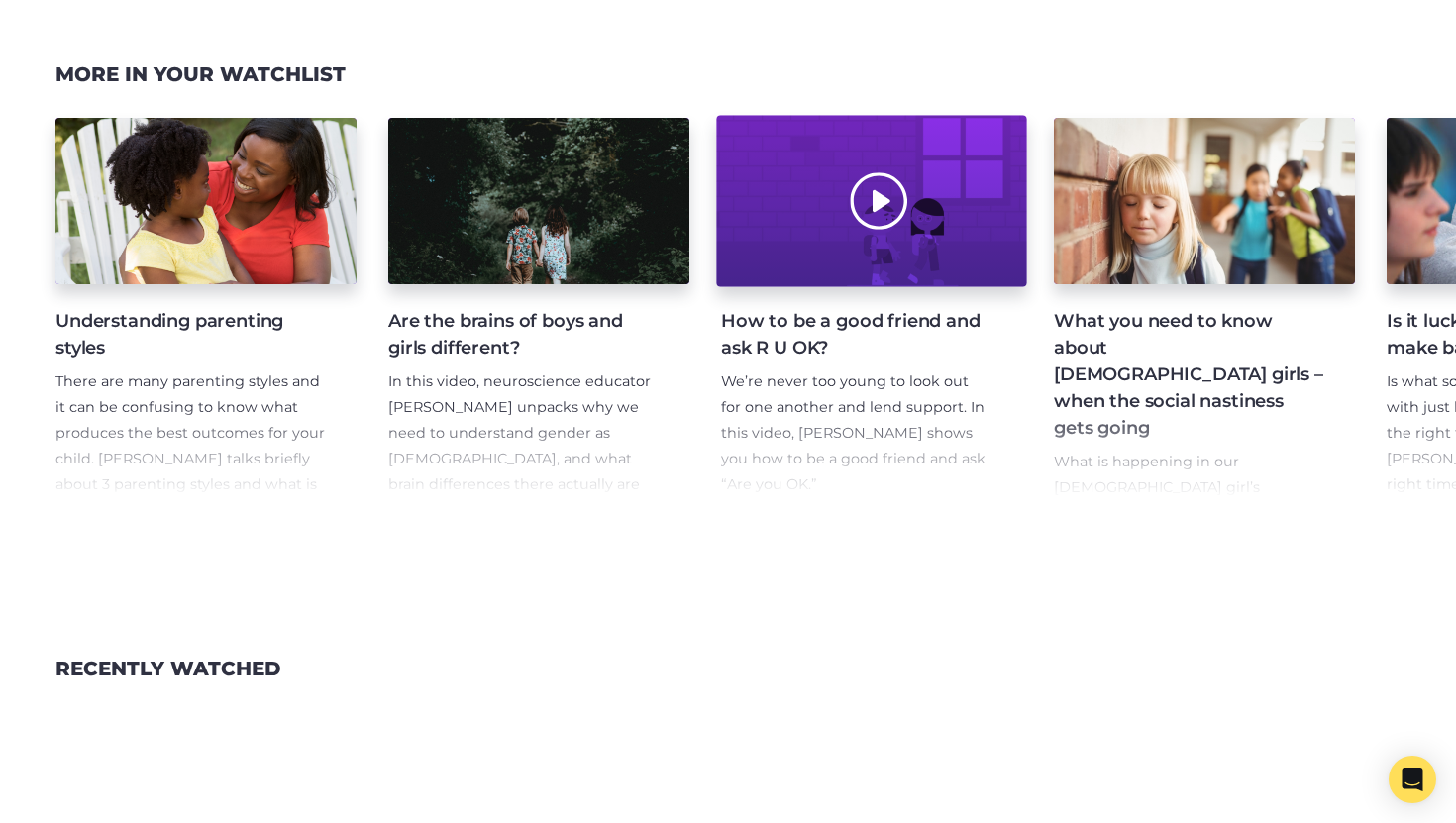scroll, scrollTop: 2725, scrollLeft: 0, axis: vertical 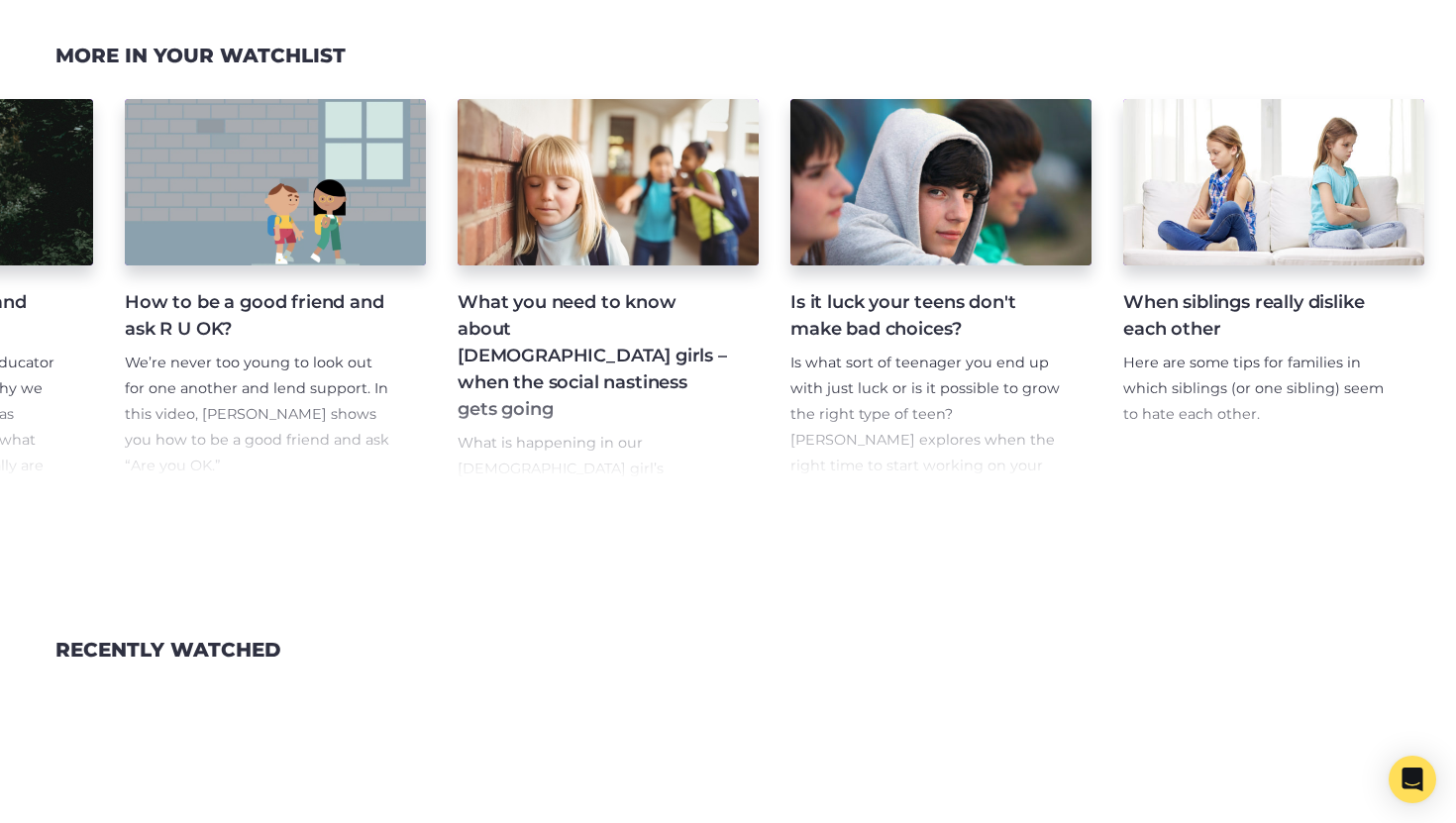 click on "What you need to know about 7 and 8 year old girls – when the social nastiness gets going" at bounding box center (592, 356) 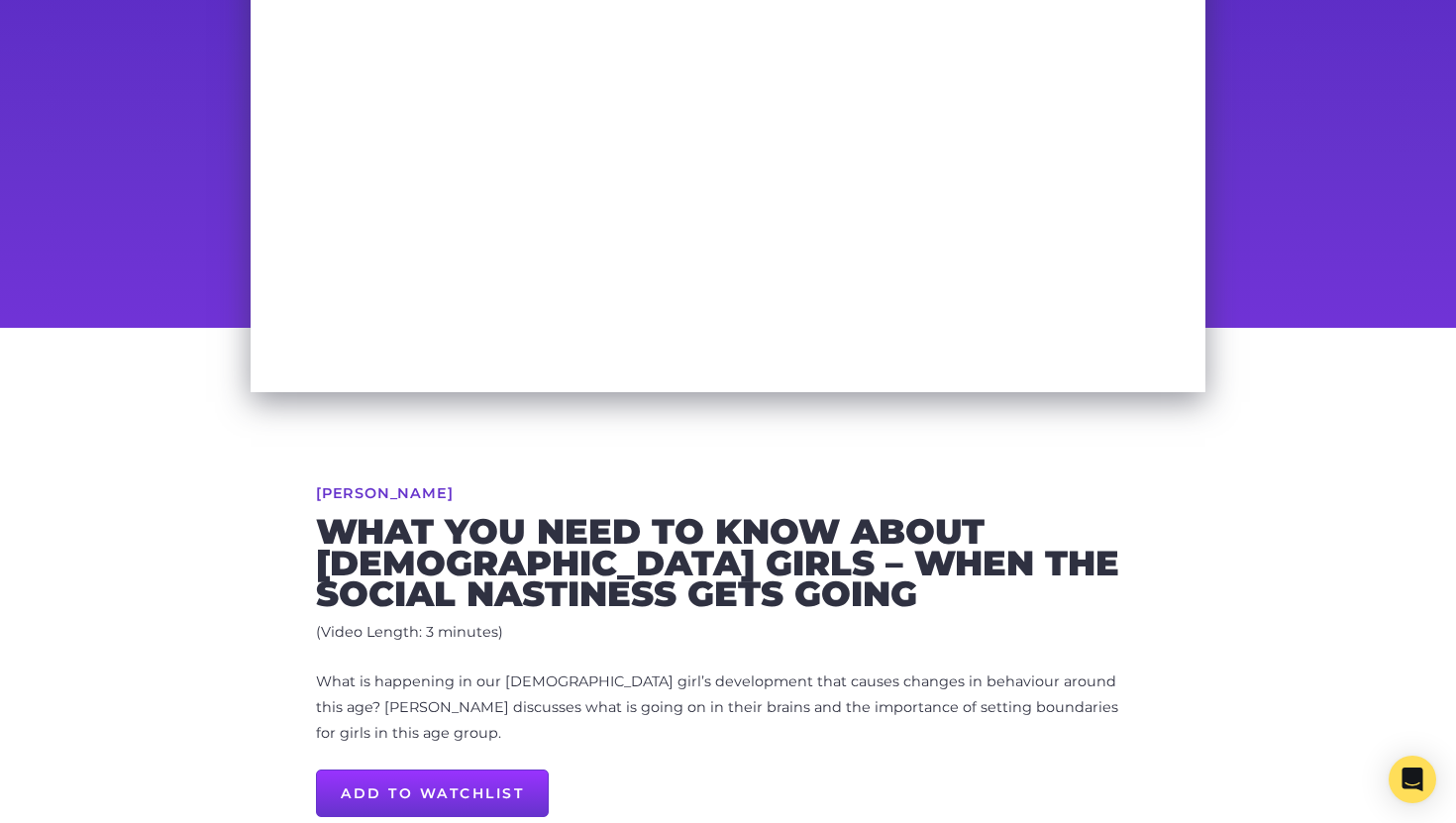 scroll, scrollTop: 358, scrollLeft: 0, axis: vertical 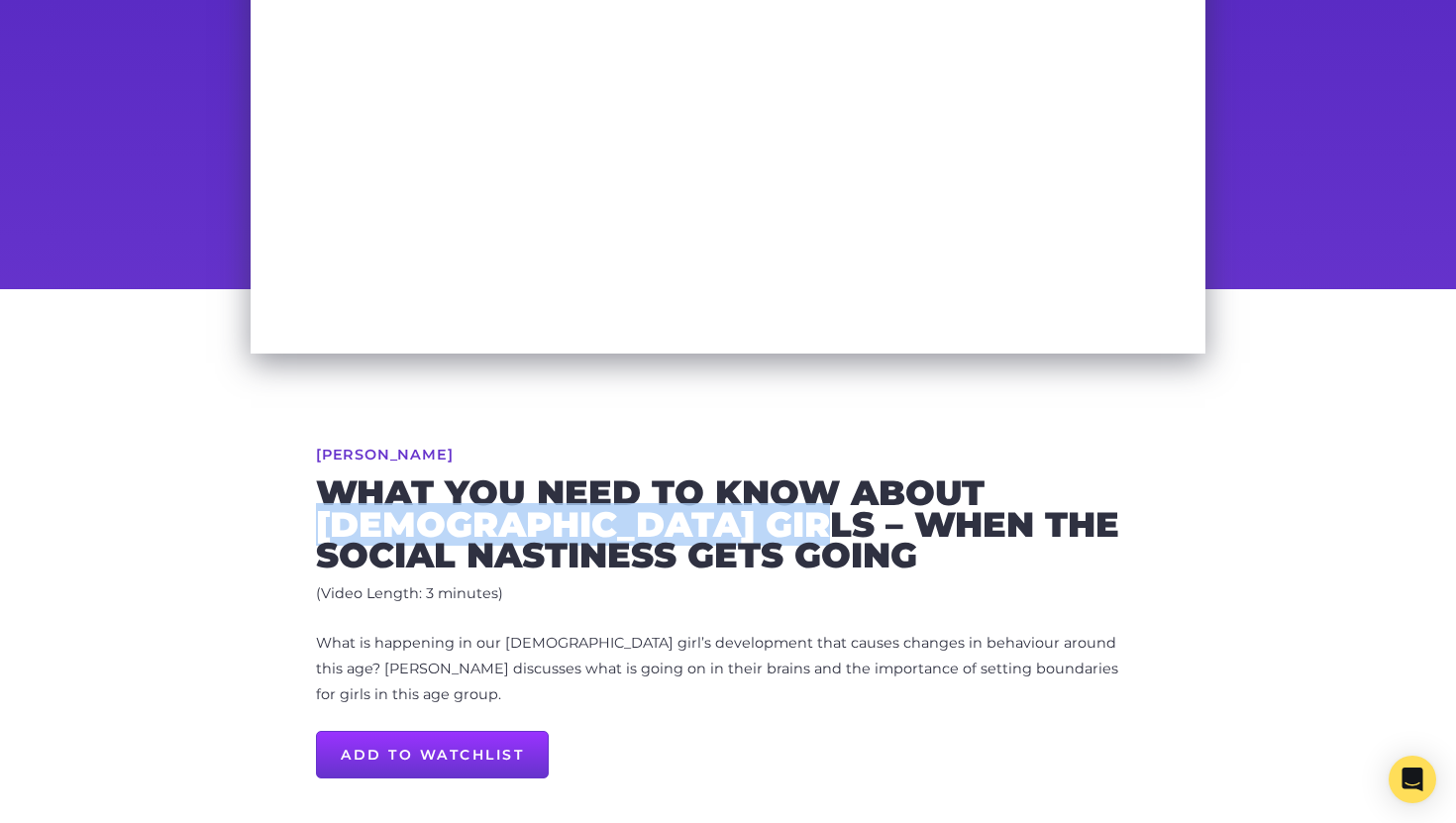 drag, startPoint x: 997, startPoint y: 489, endPoint x: 664, endPoint y: 527, distance: 335.16116 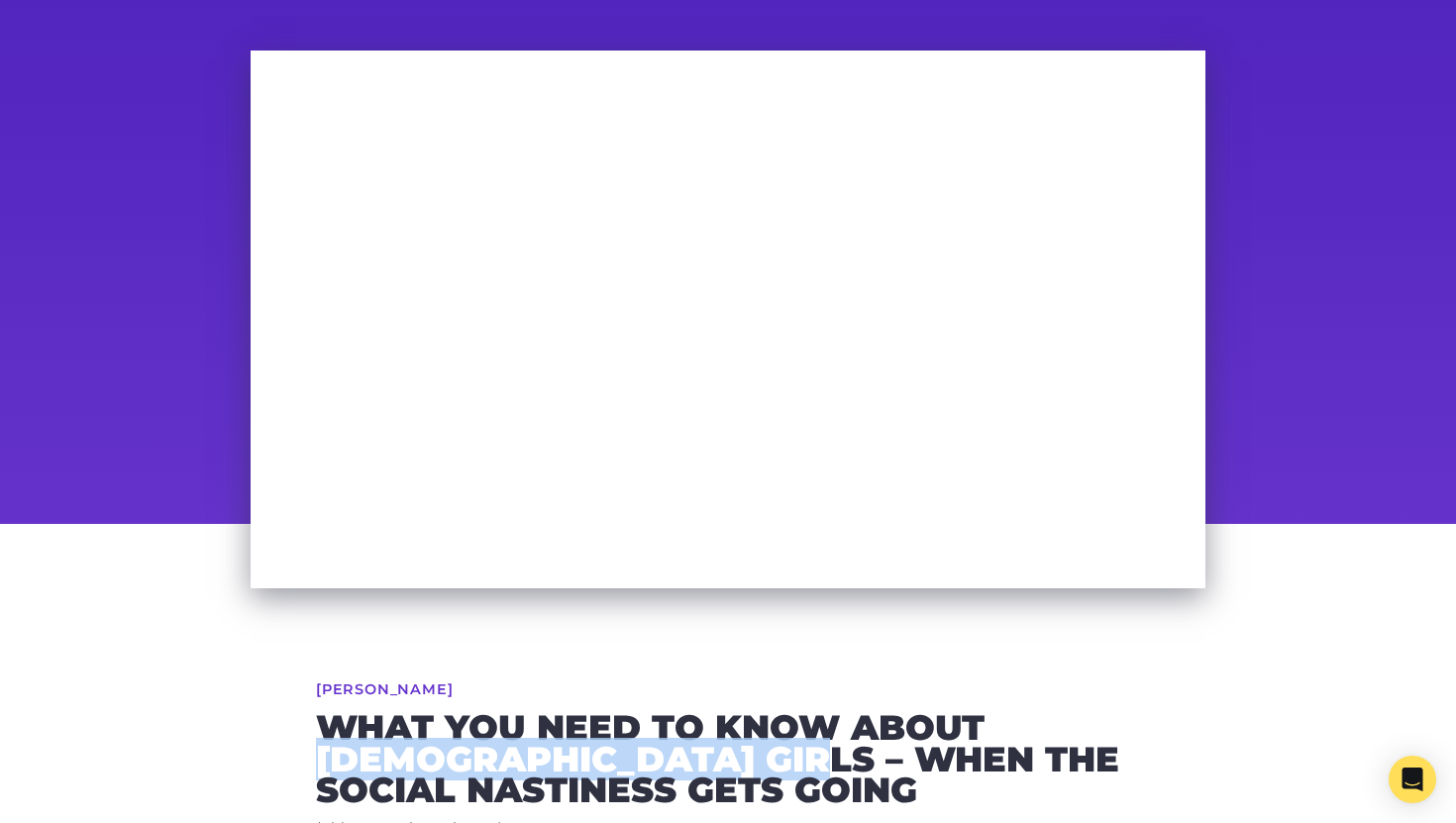 scroll, scrollTop: 0, scrollLeft: 0, axis: both 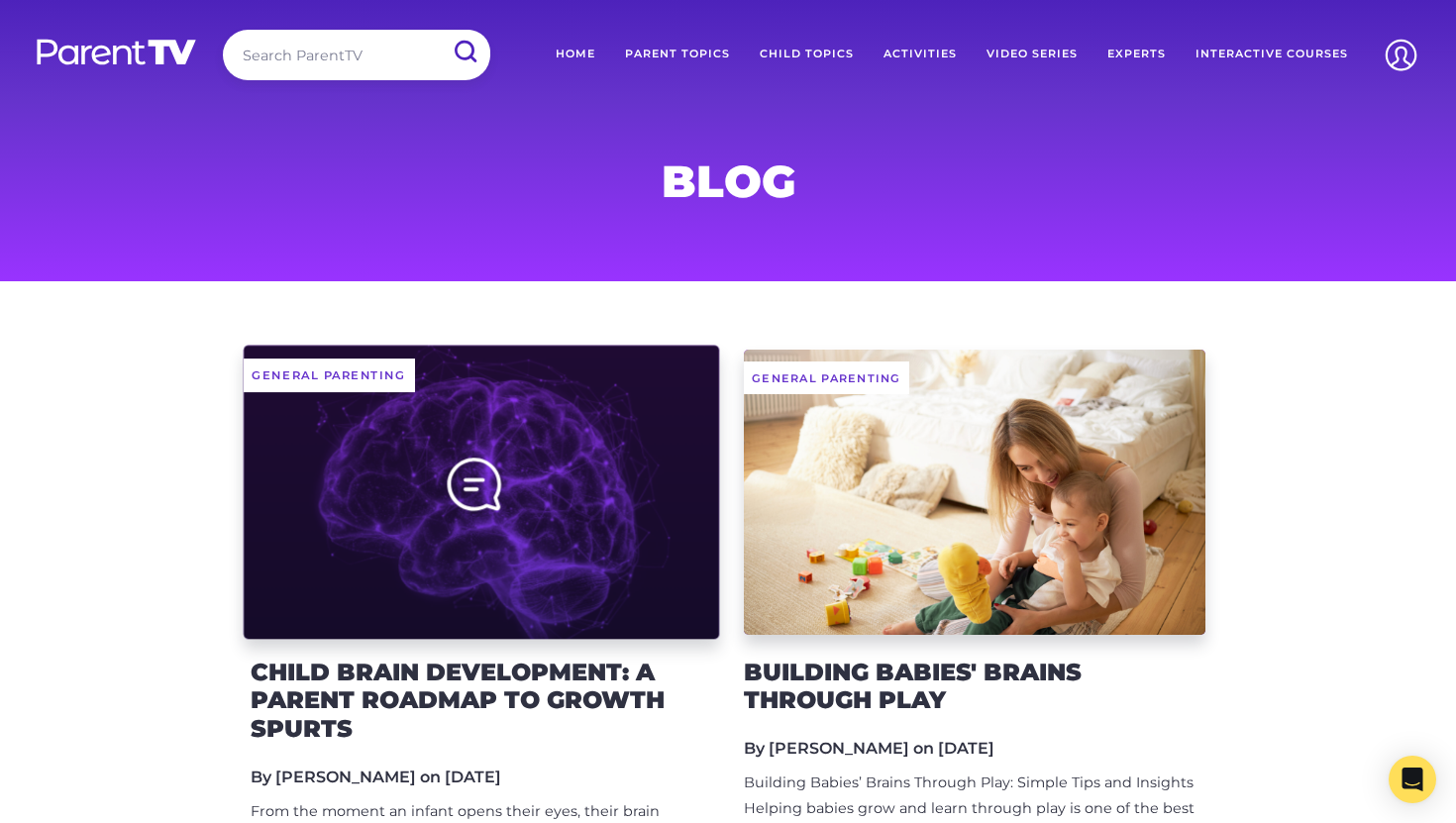 click on "General Parenting" at bounding box center [481, 491] 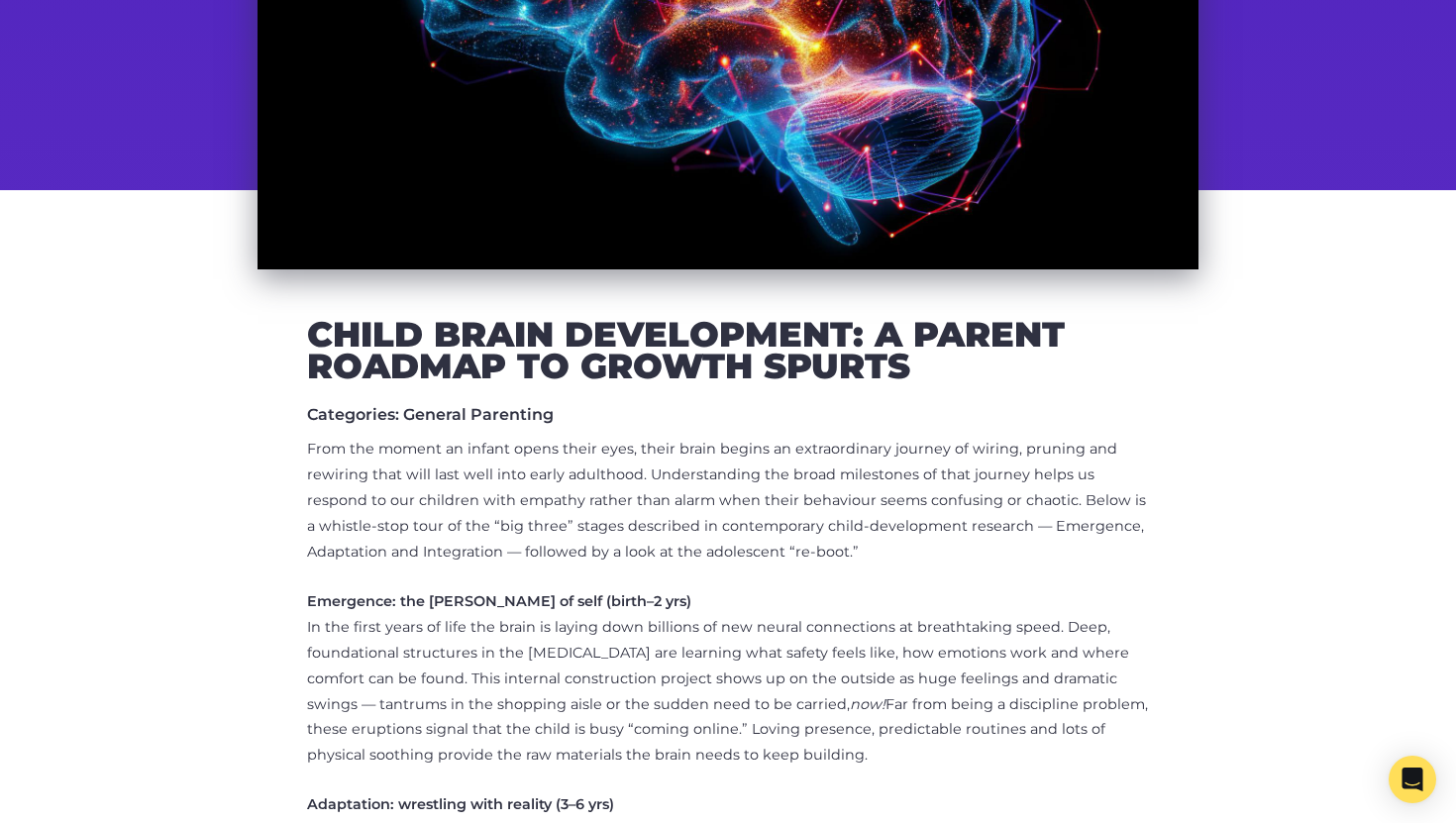 scroll, scrollTop: 500, scrollLeft: 0, axis: vertical 